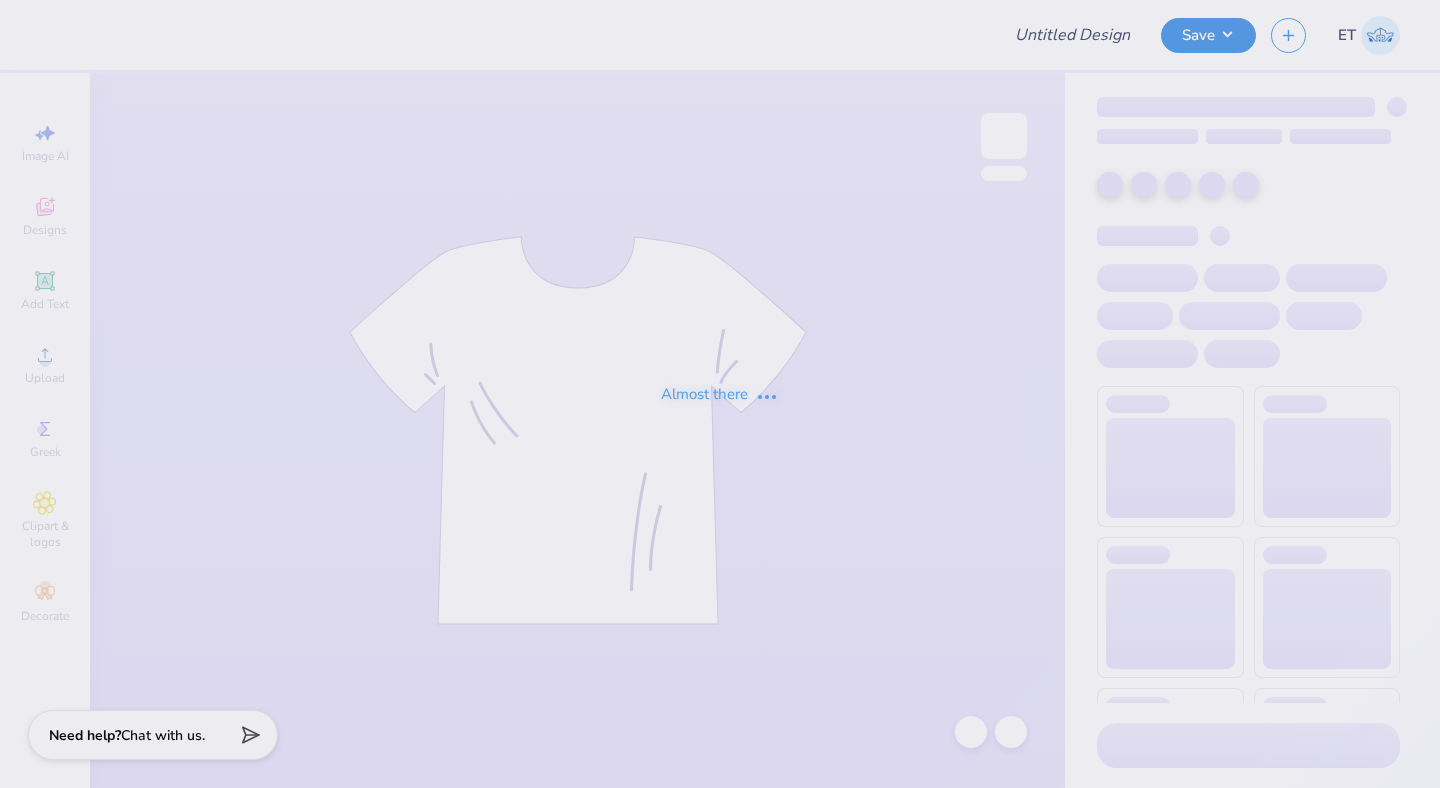 type on "Marquette University : [NAME] [NAME]" 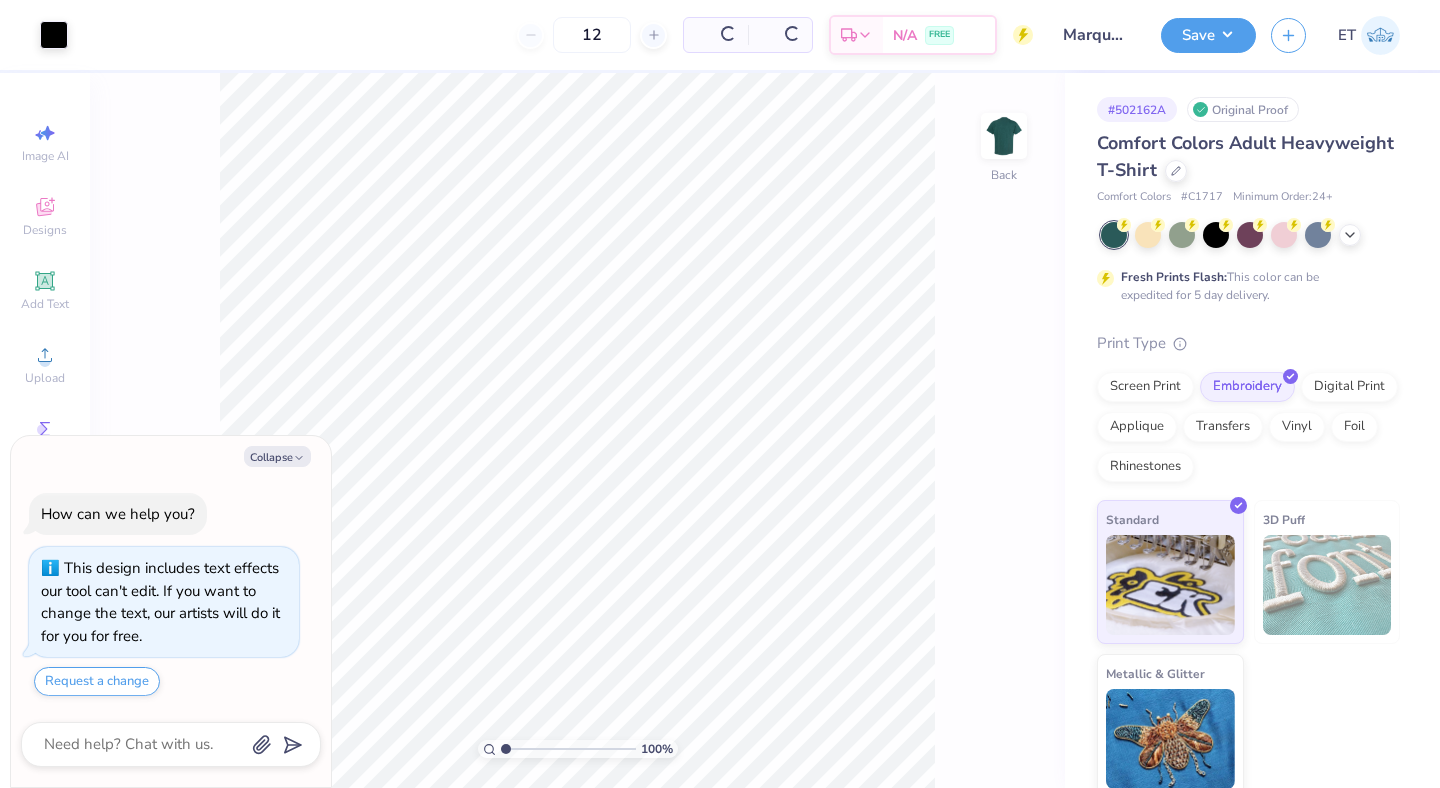 scroll, scrollTop: 0, scrollLeft: 0, axis: both 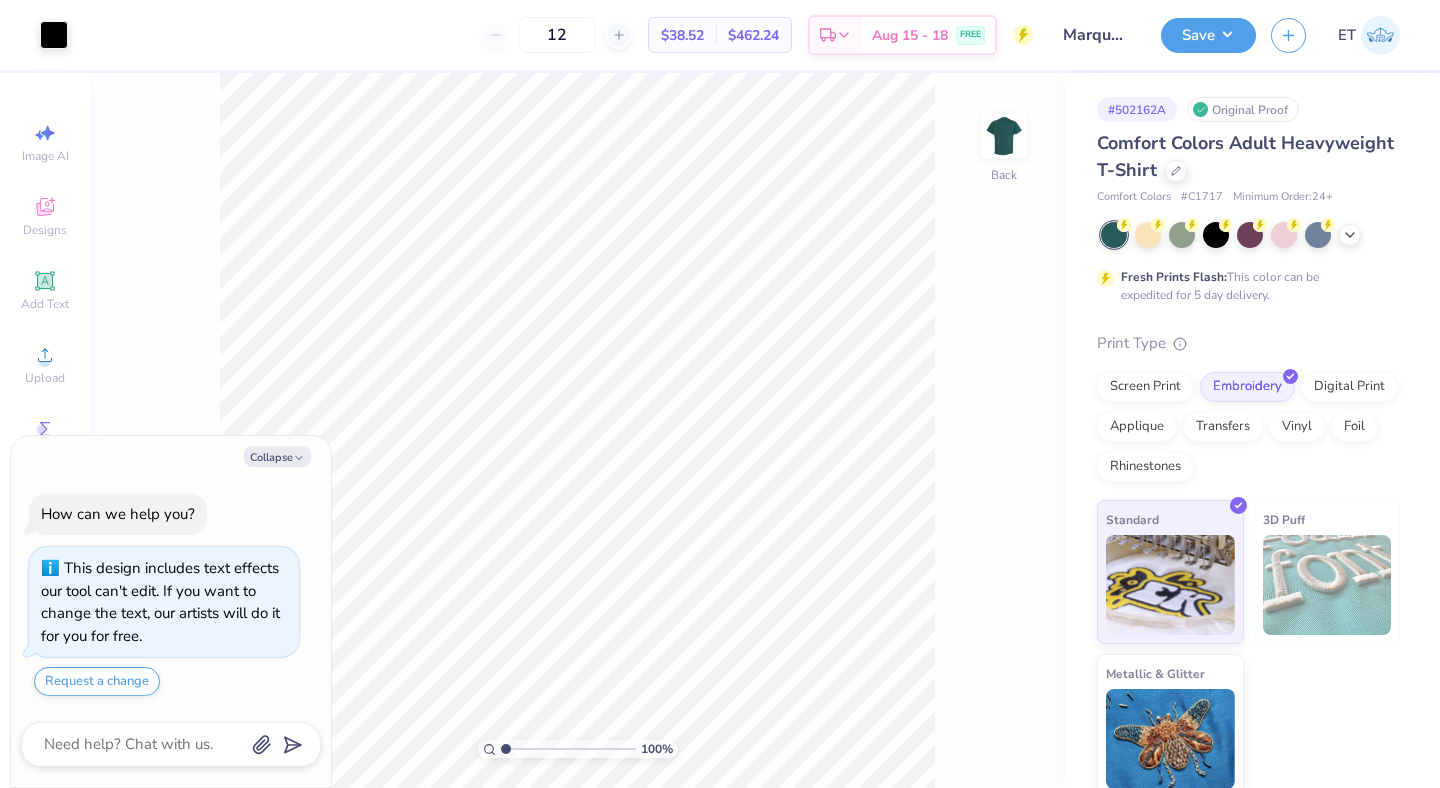 type on "x" 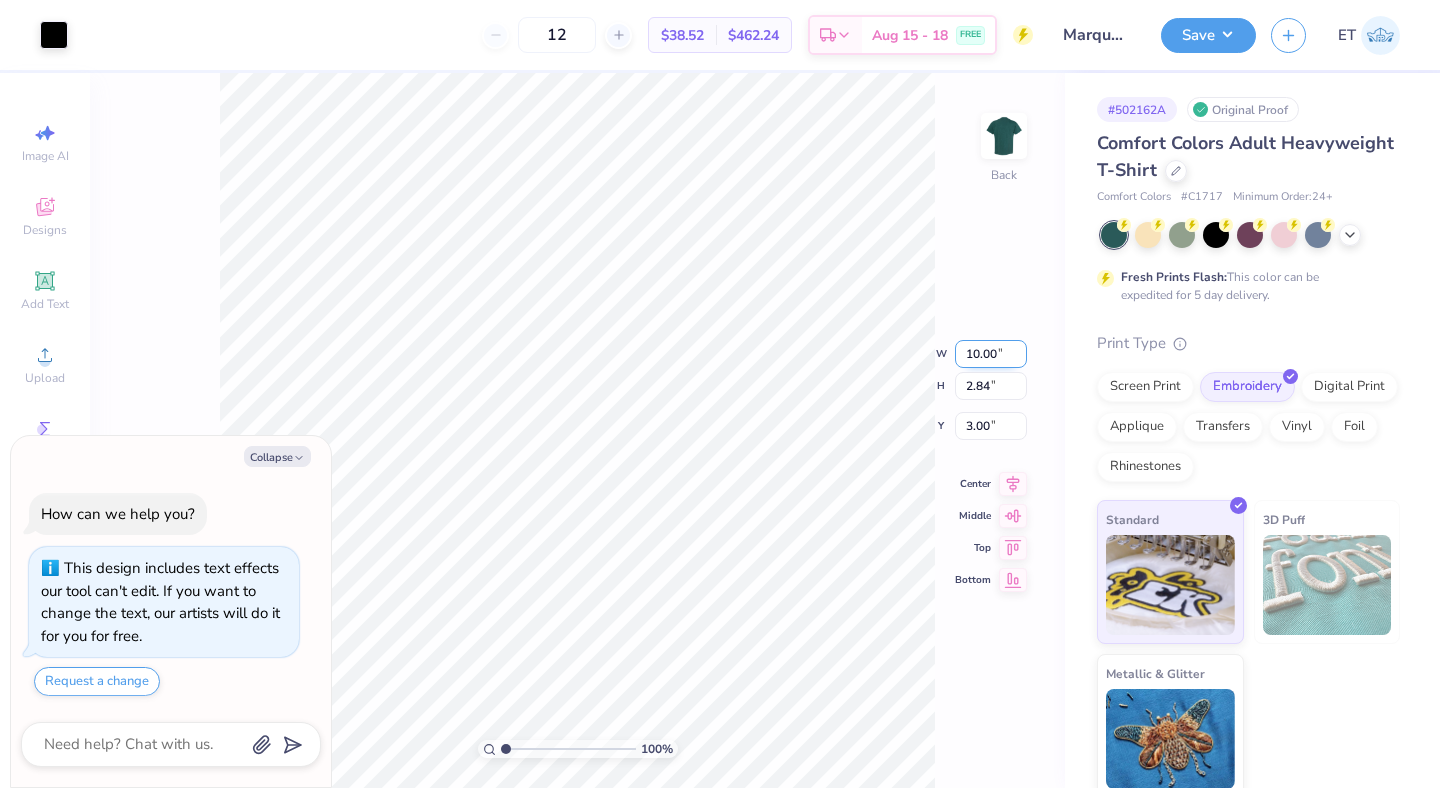 click on "10.00" at bounding box center (991, 354) 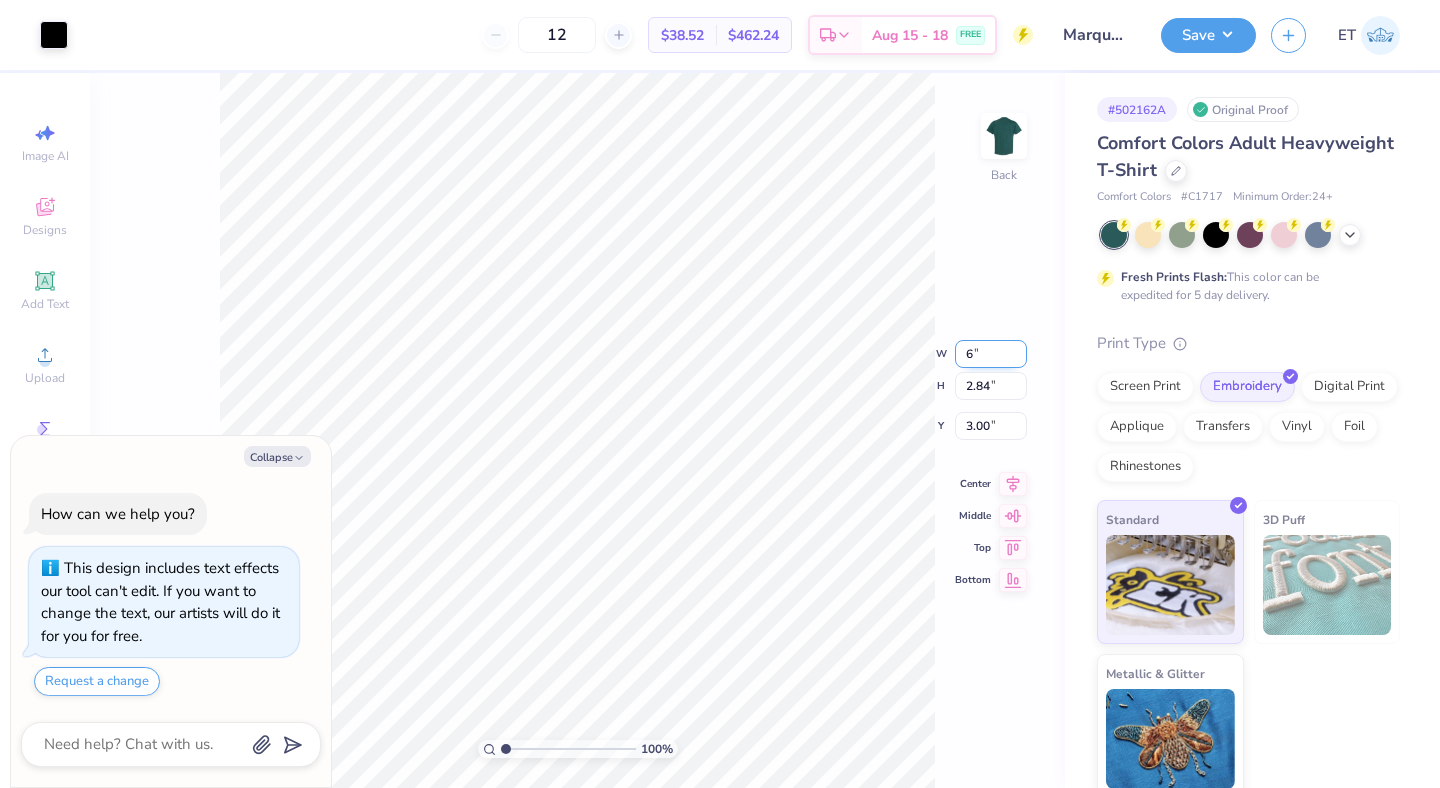 type on "6" 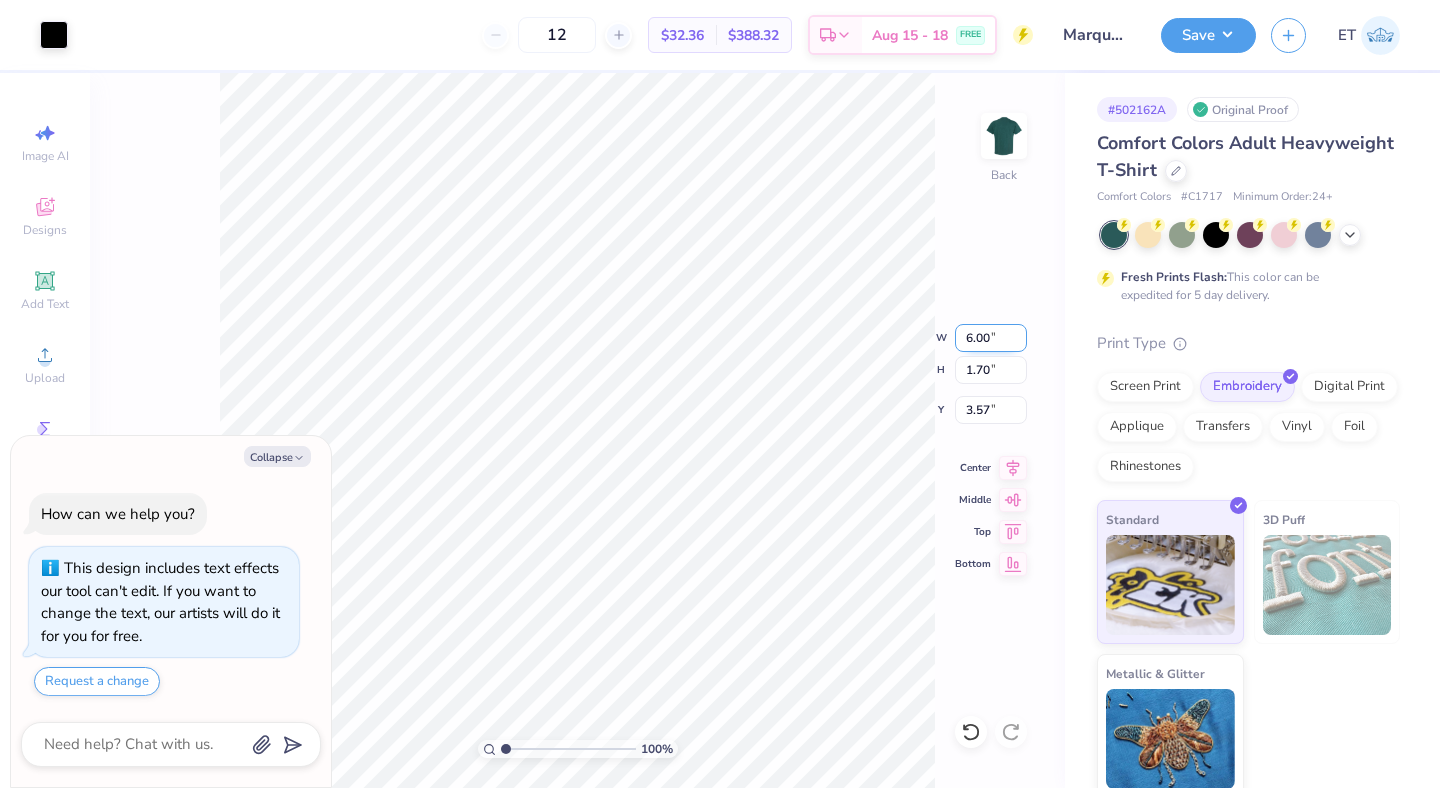 type on "x" 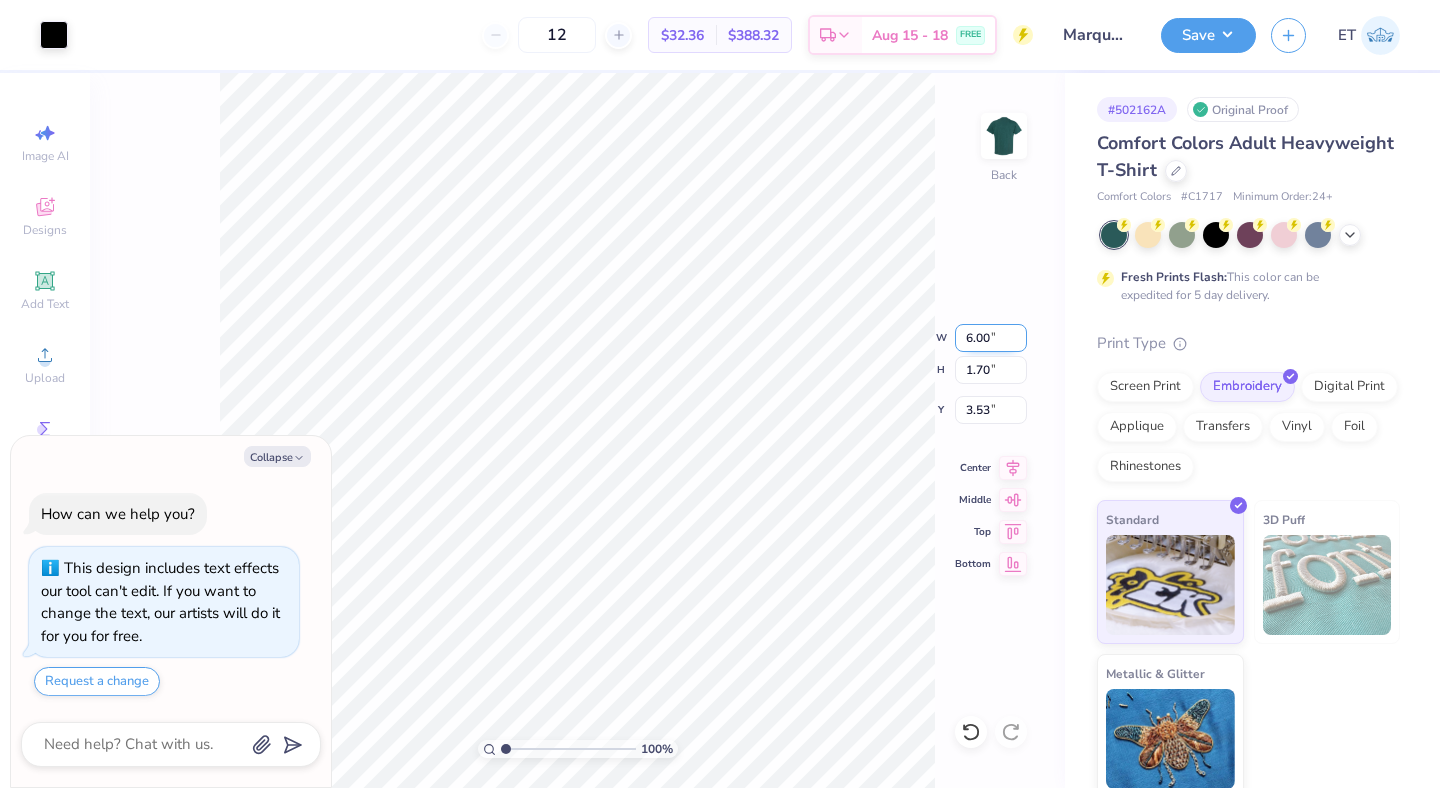 type on "x" 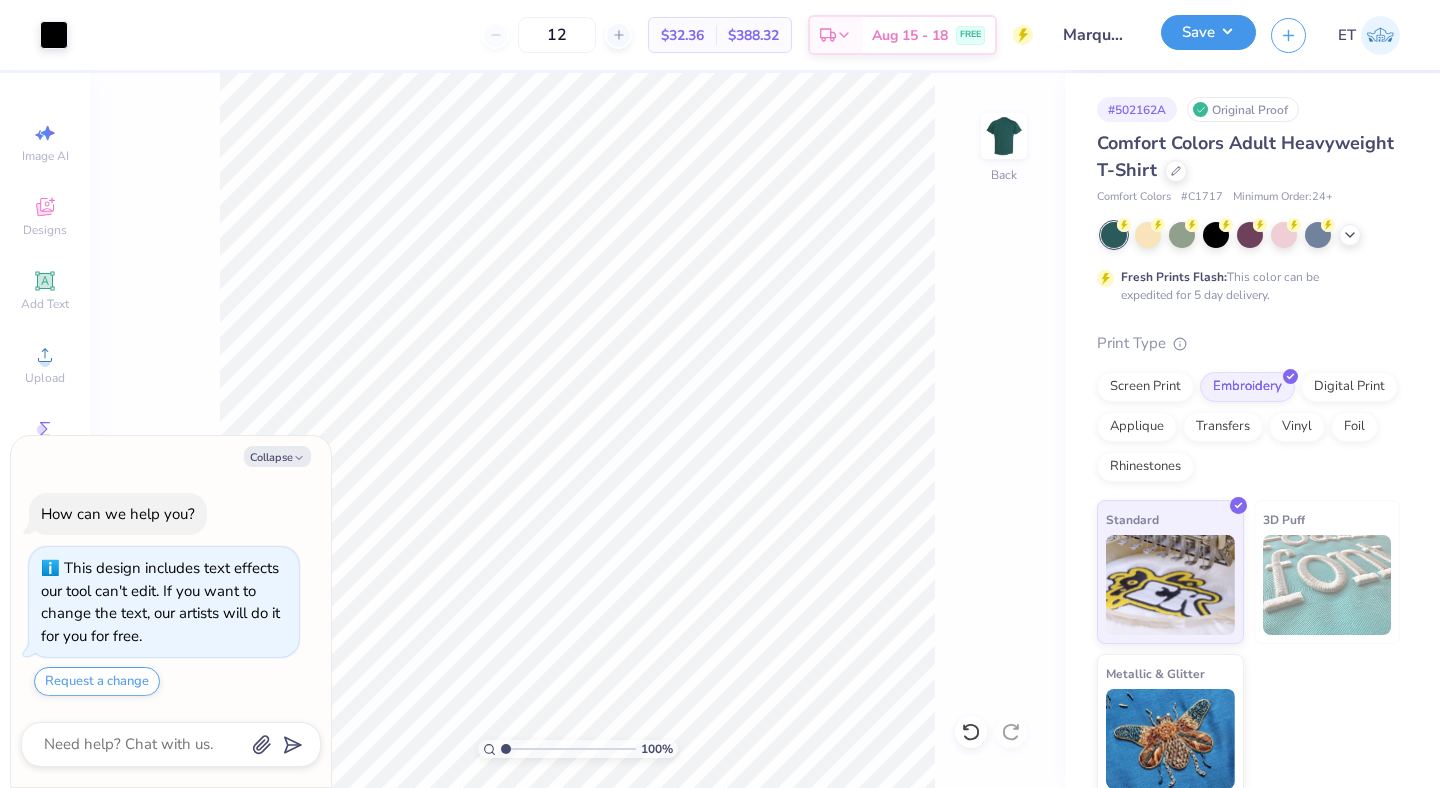 click on "Save" at bounding box center (1208, 32) 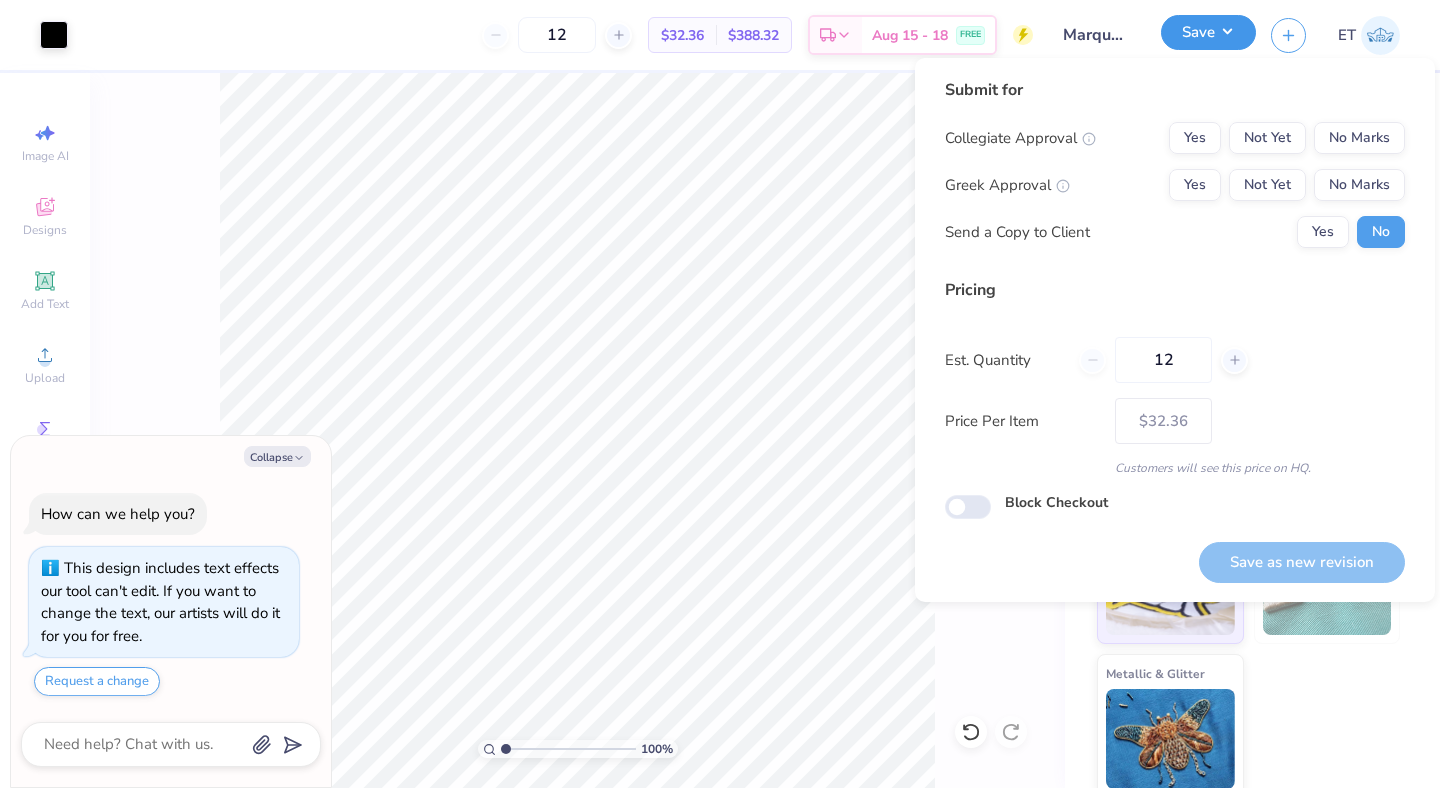 type on "x" 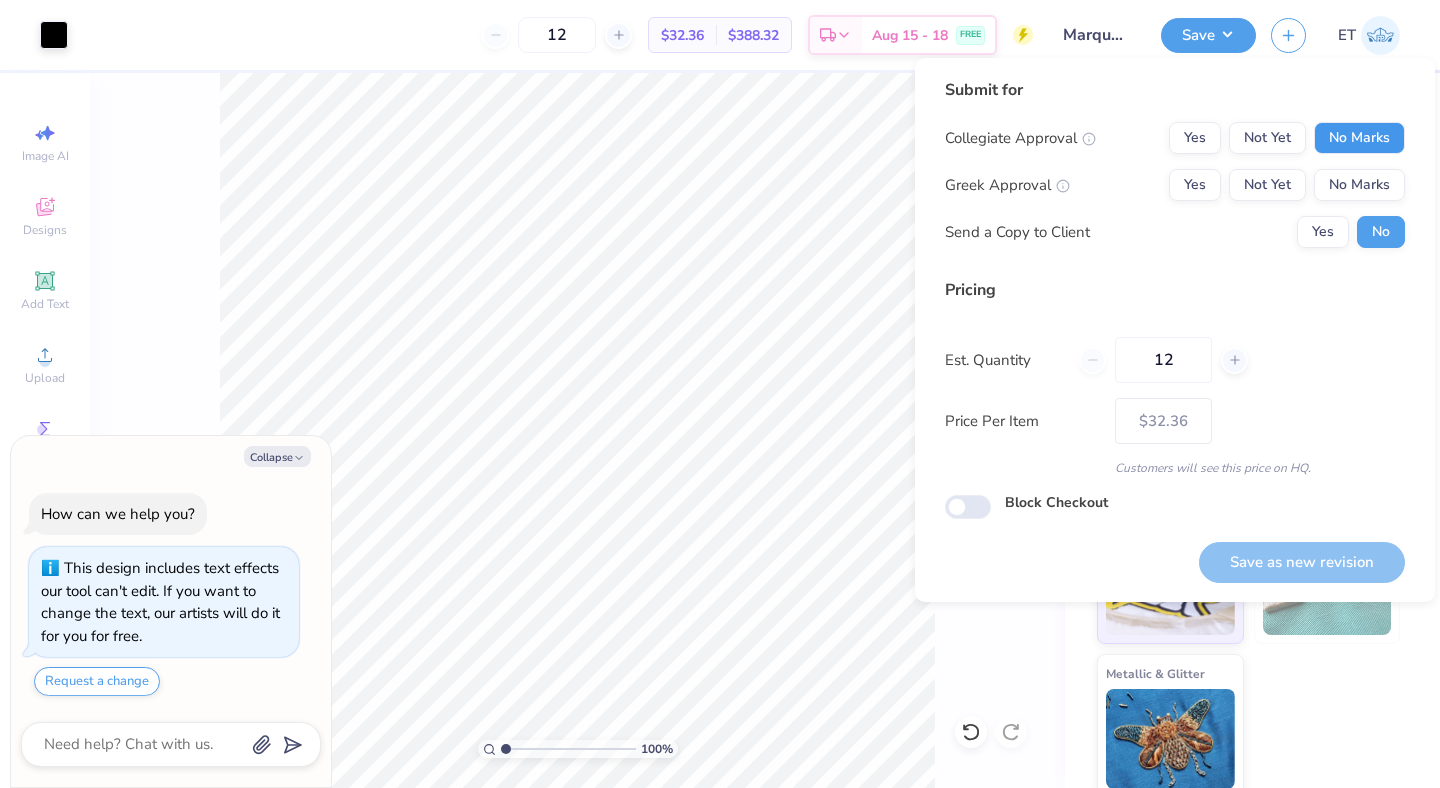 click on "No Marks" at bounding box center [1359, 138] 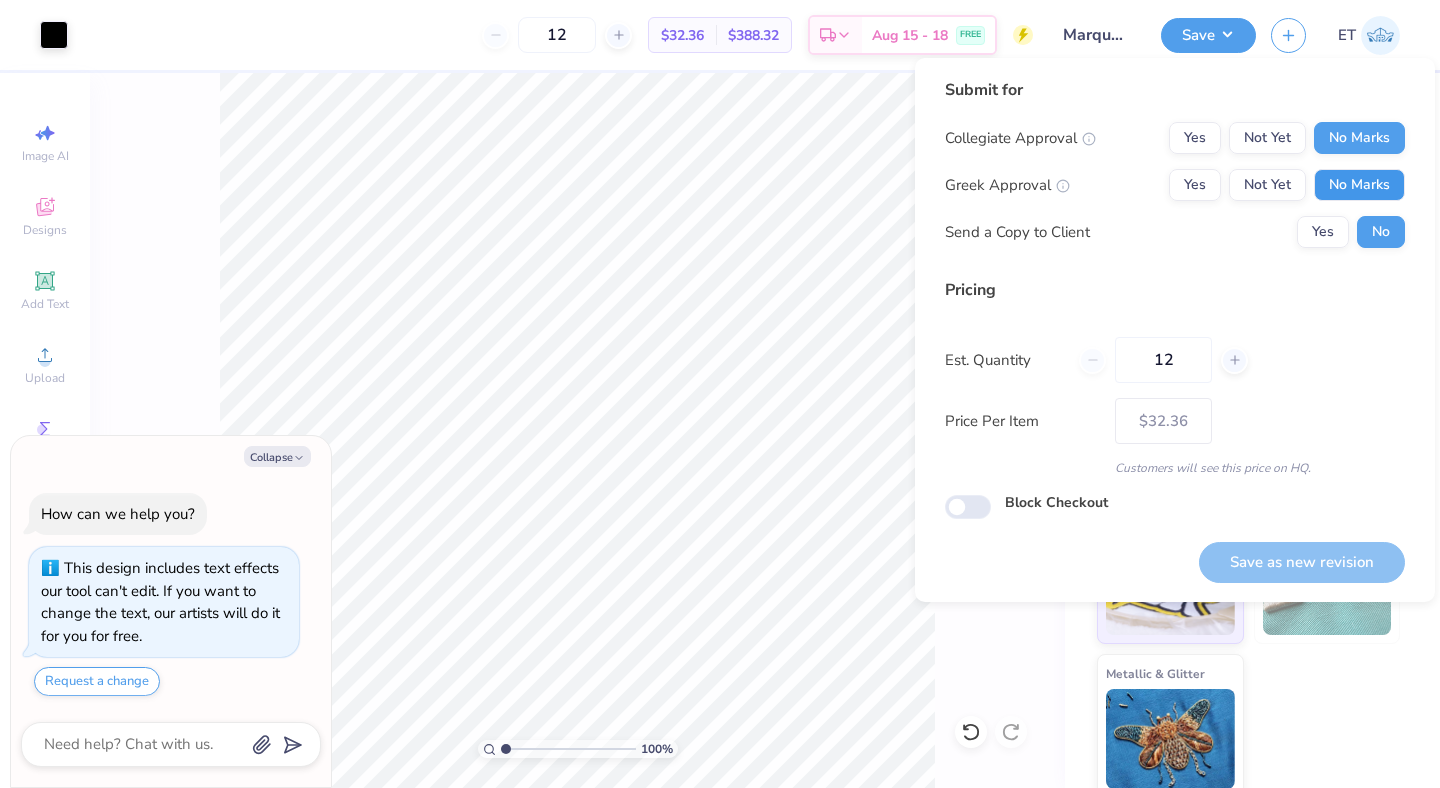 click on "No Marks" at bounding box center [1359, 185] 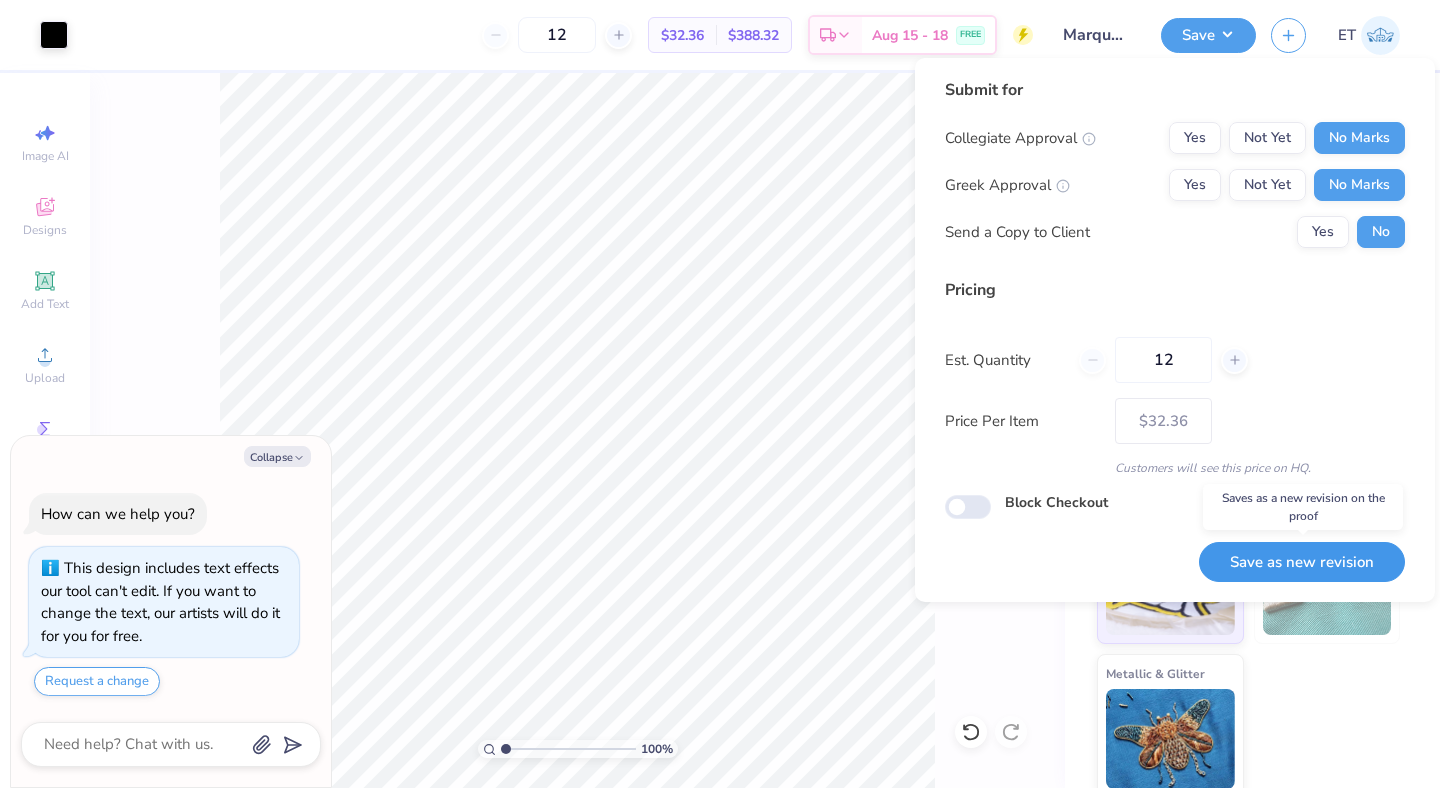 click on "Save as new revision" at bounding box center [1302, 562] 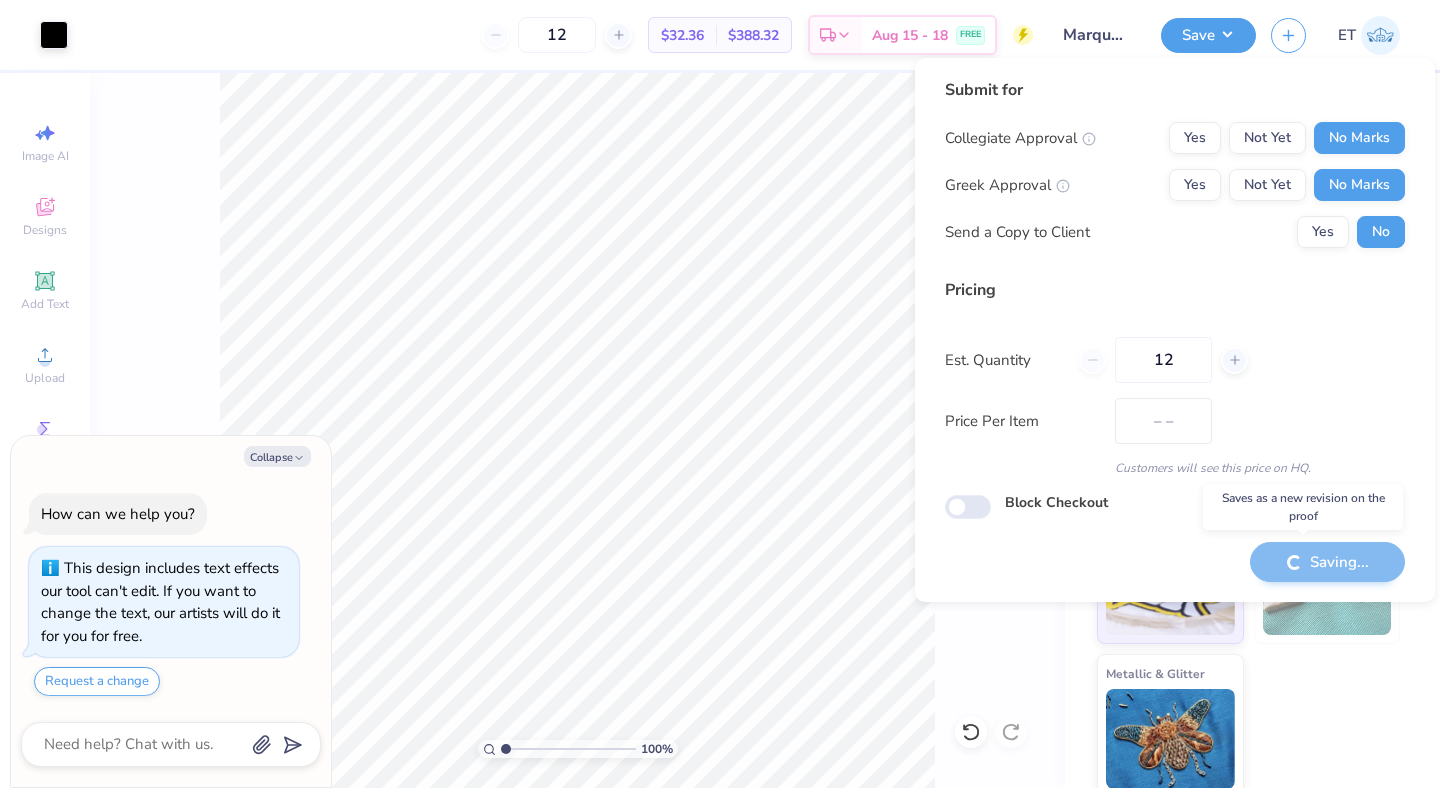 type on "$32.36" 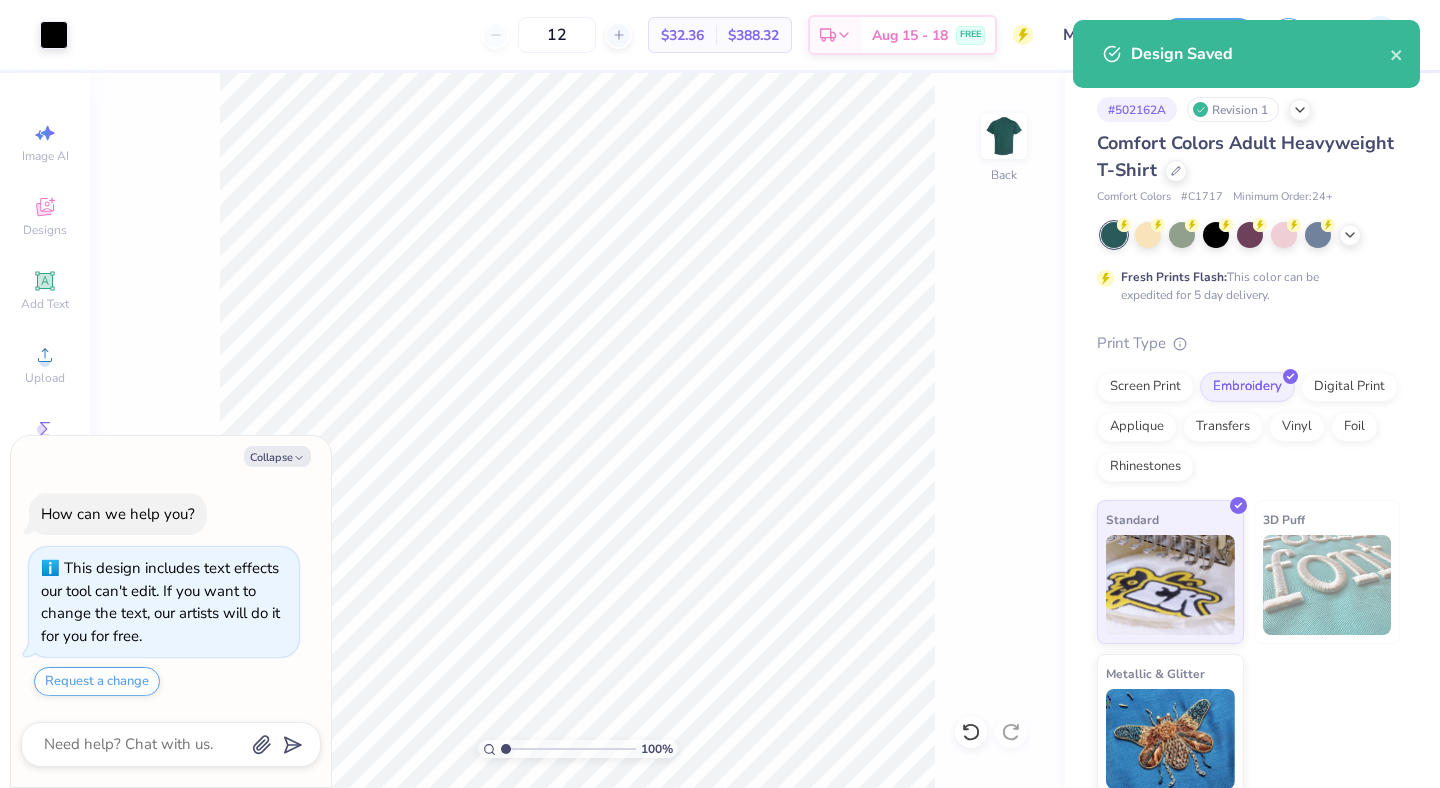 type on "x" 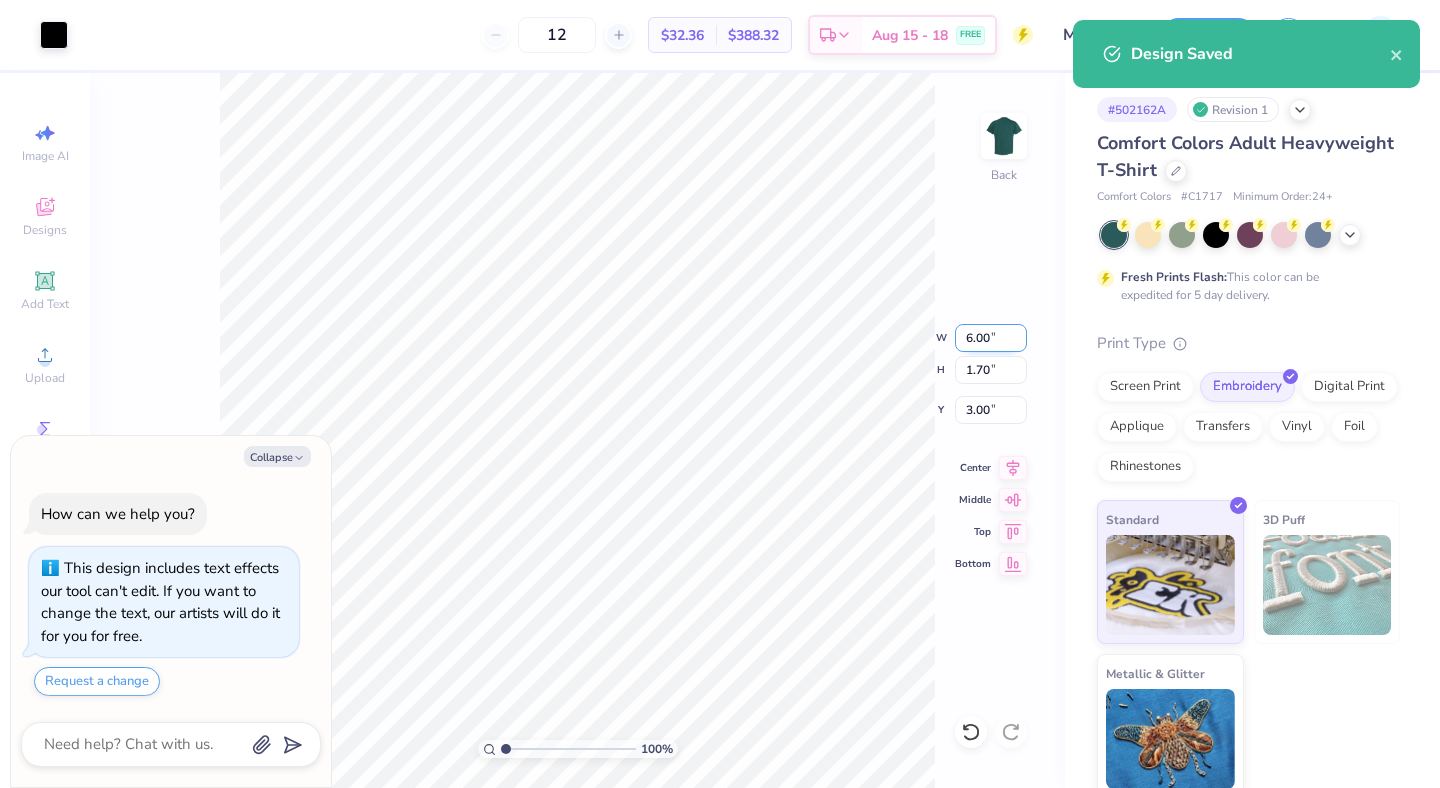 click on "6.00" at bounding box center (991, 338) 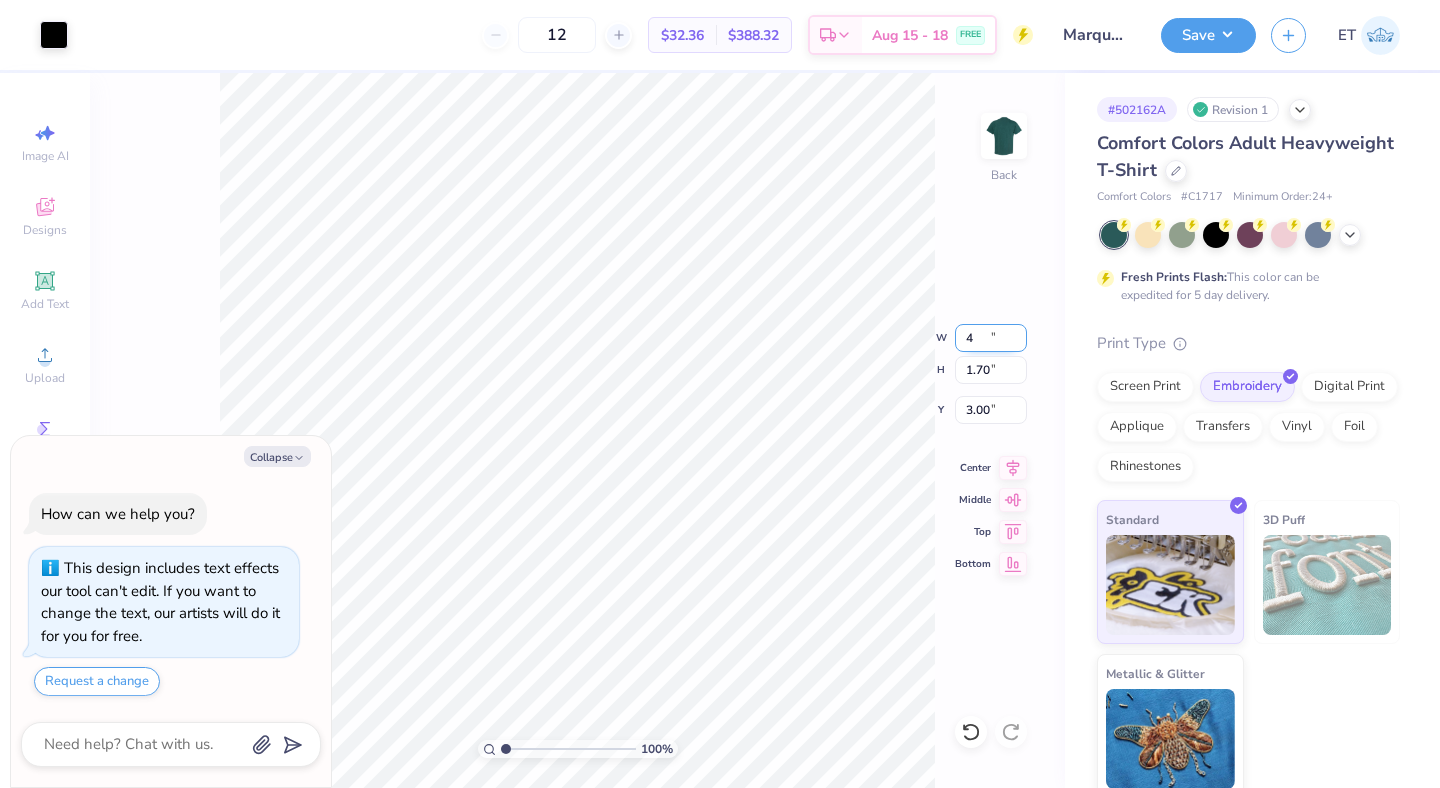 type on "4" 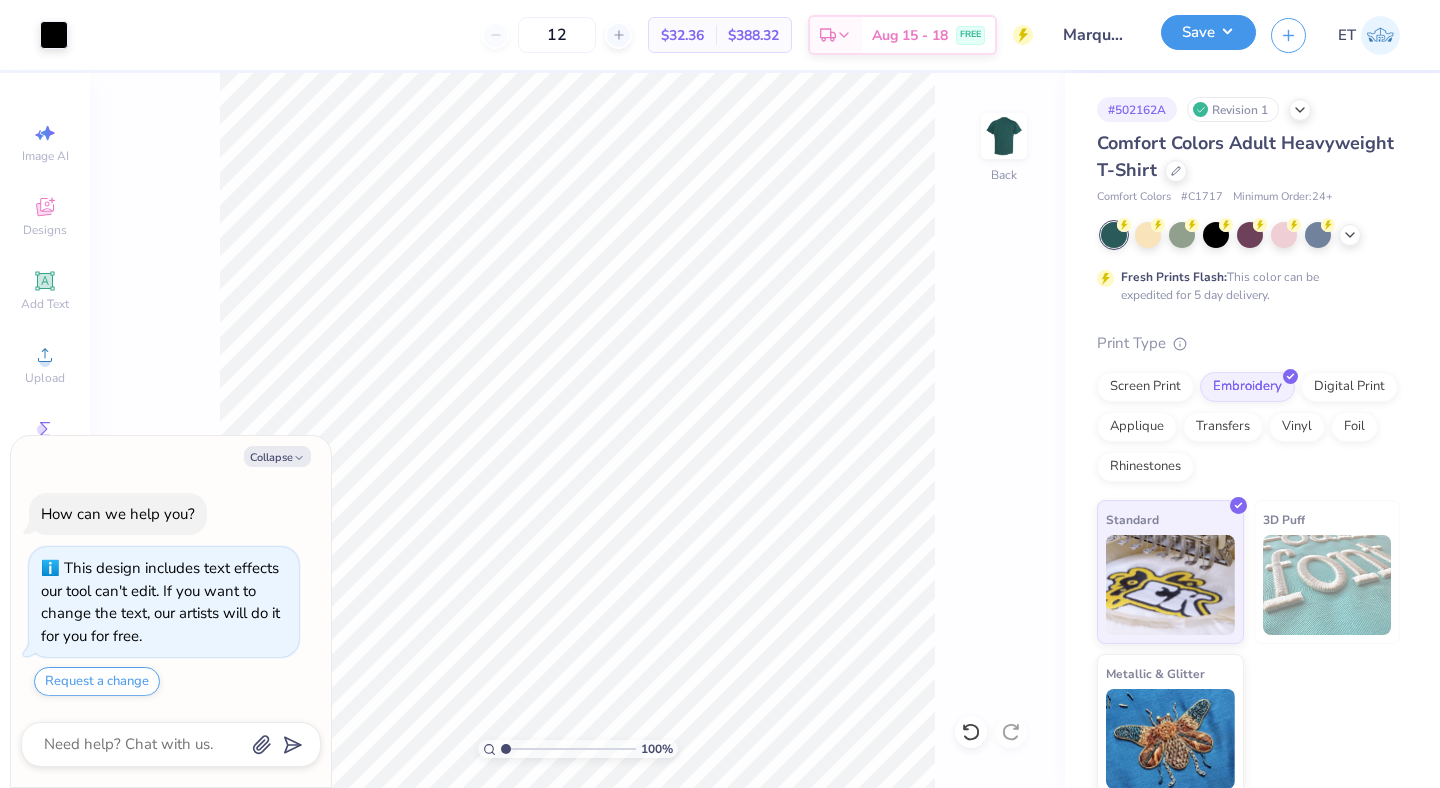 click on "Save" at bounding box center (1208, 32) 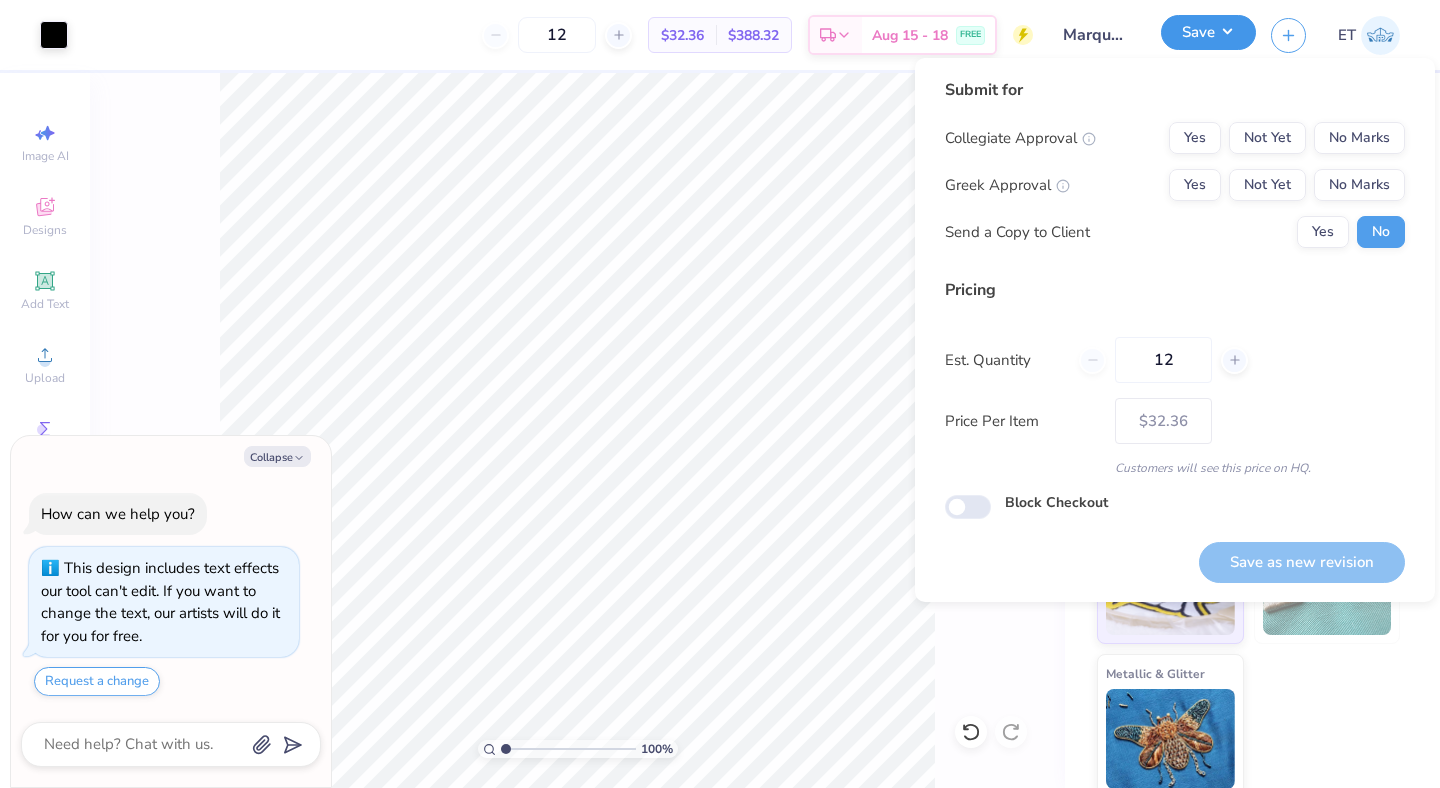 type on "x" 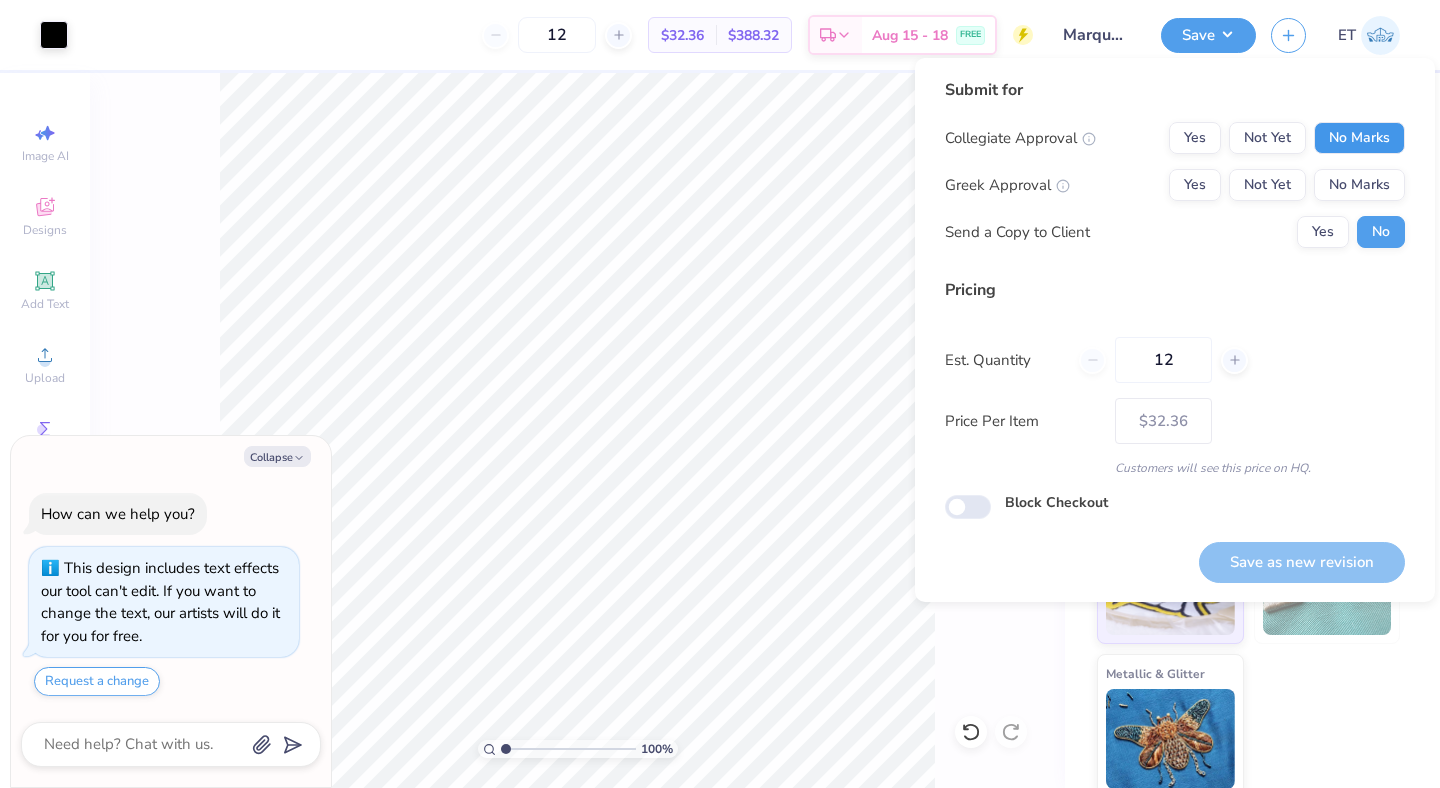 click on "No Marks" at bounding box center (1359, 138) 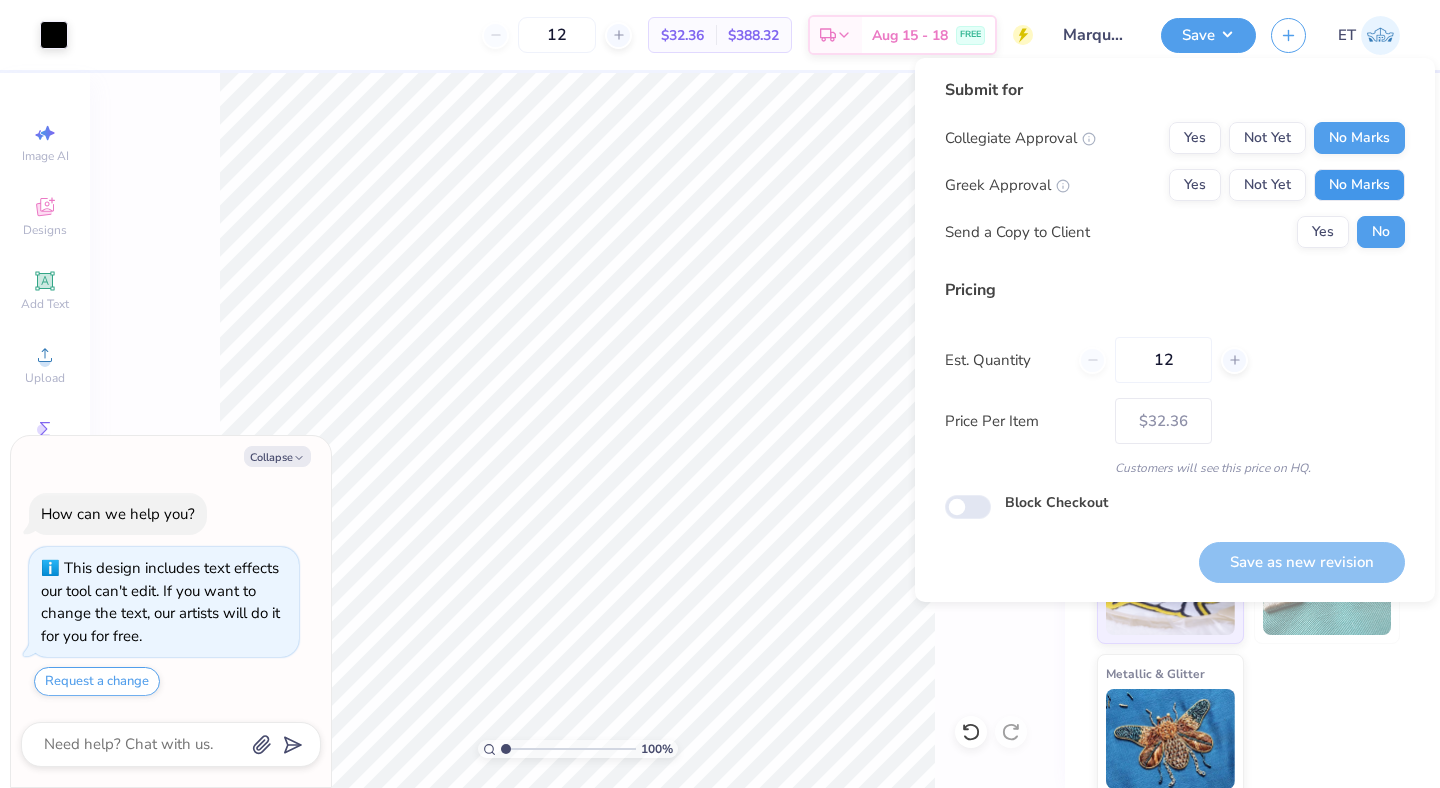 click on "No Marks" at bounding box center (1359, 185) 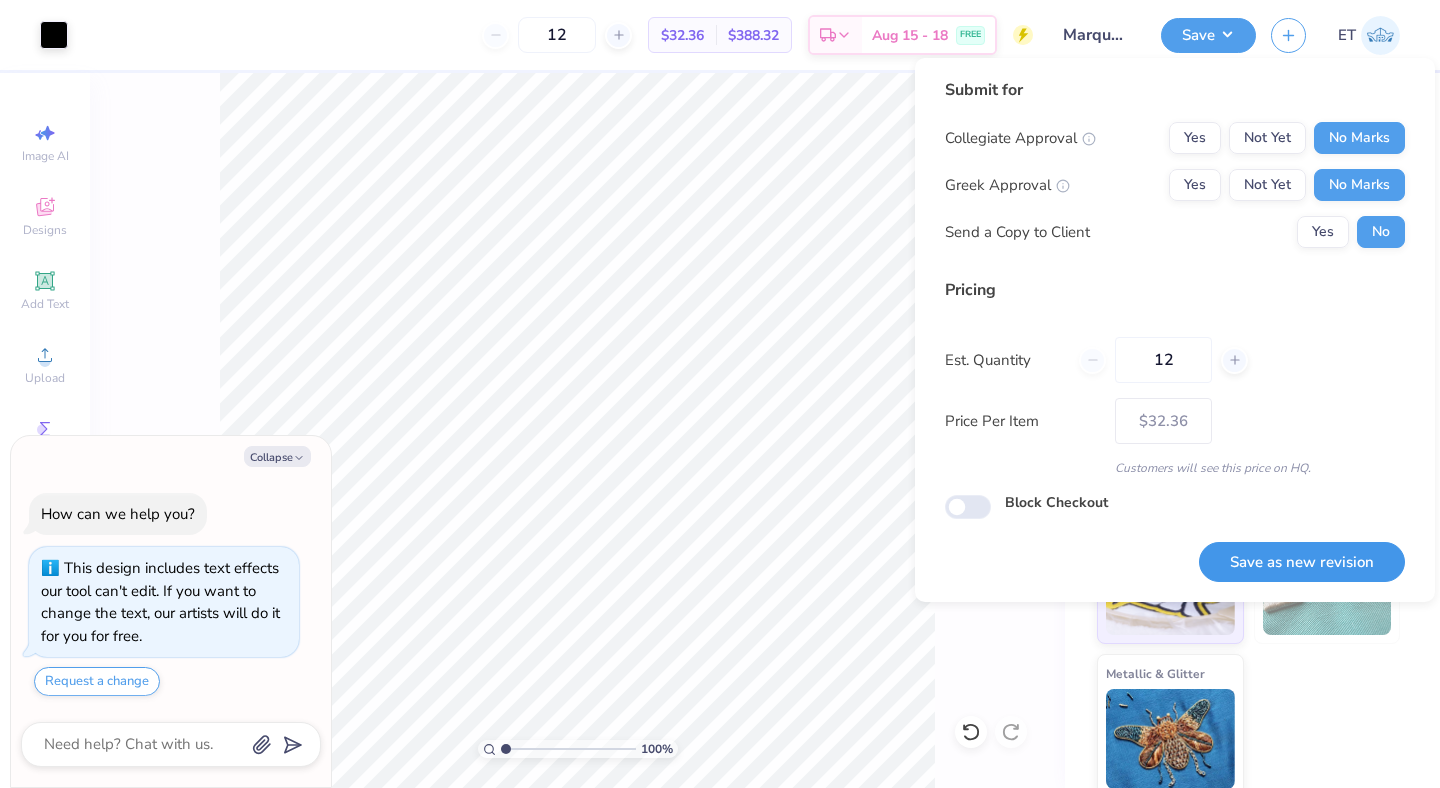 click on "Save as new revision" at bounding box center [1302, 562] 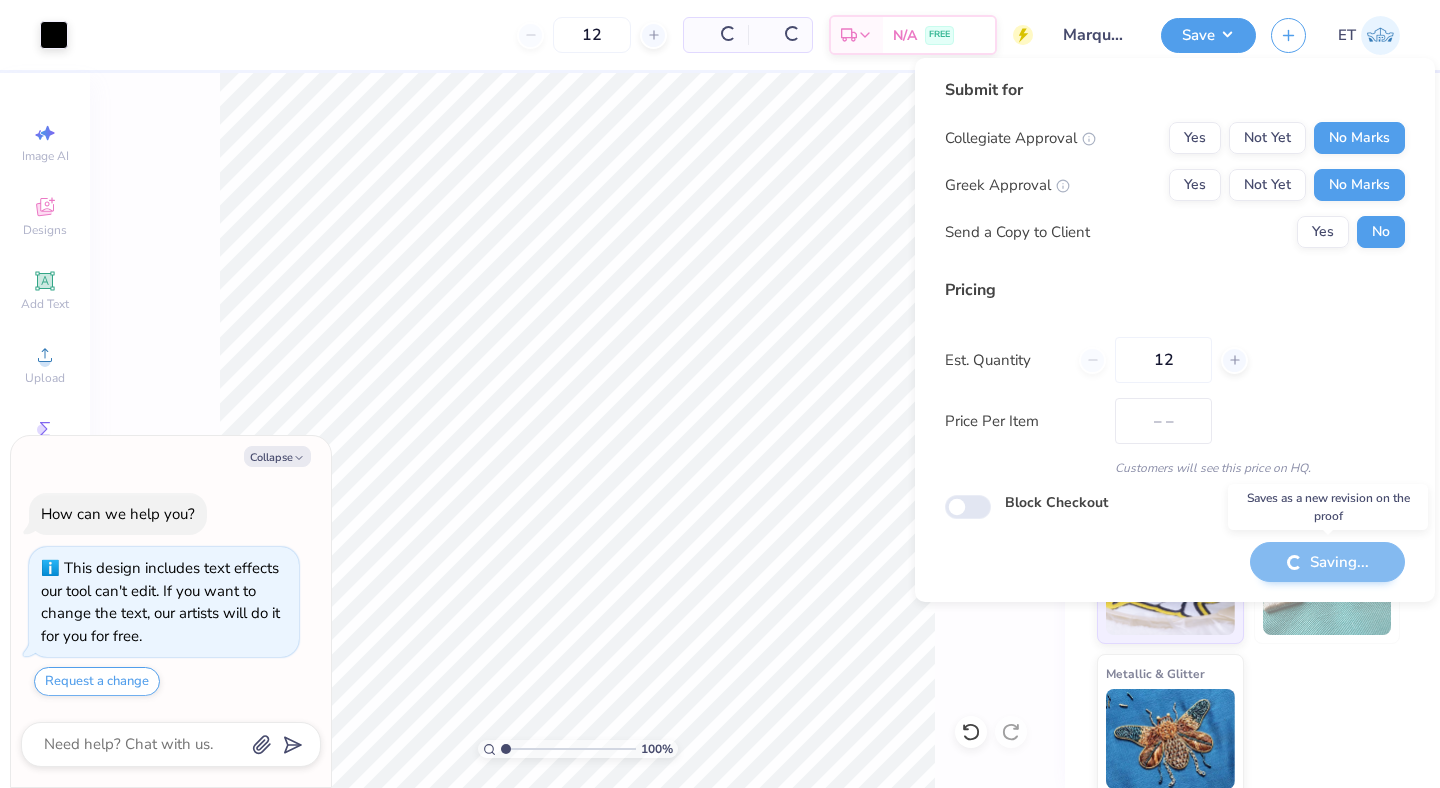 type on "$32.36" 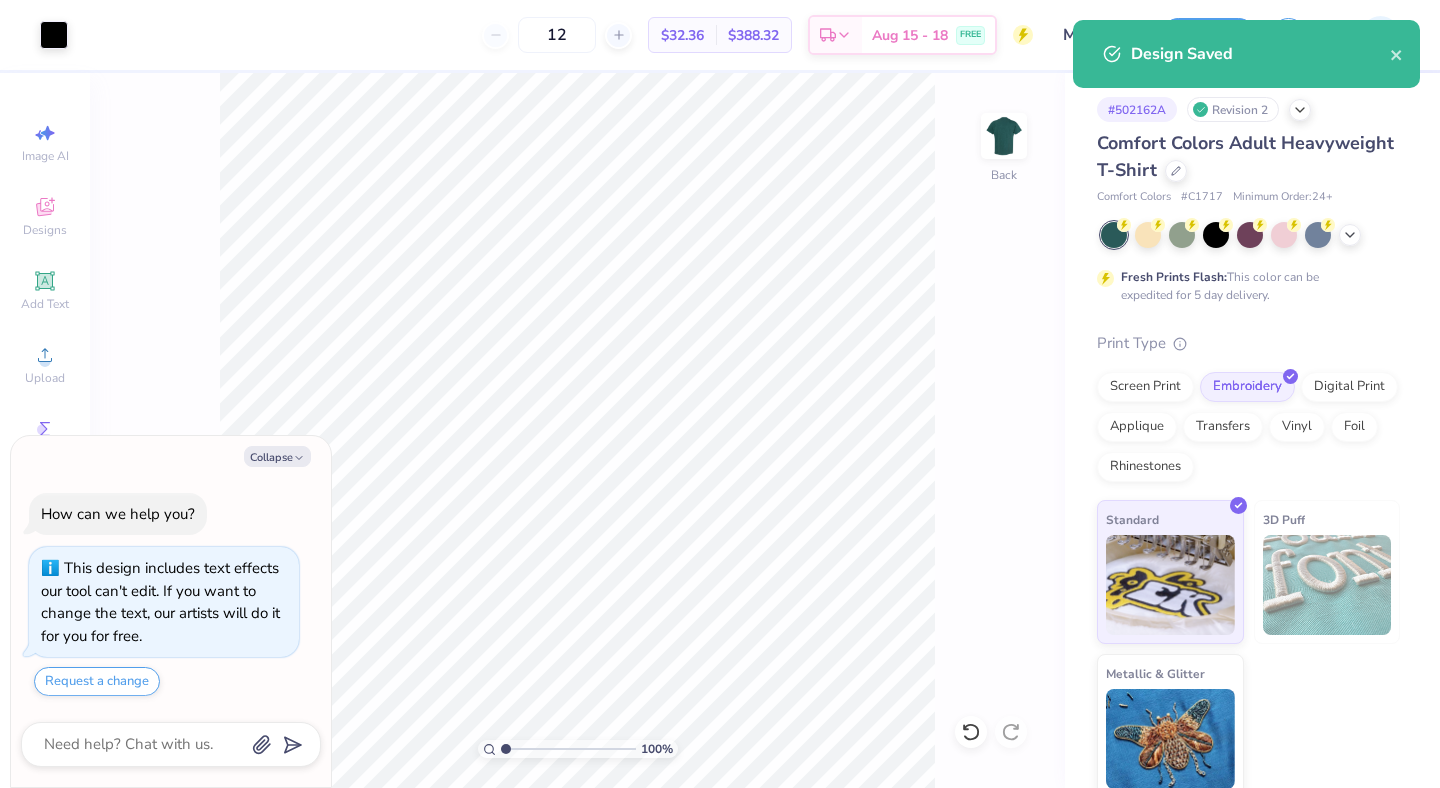 type on "x" 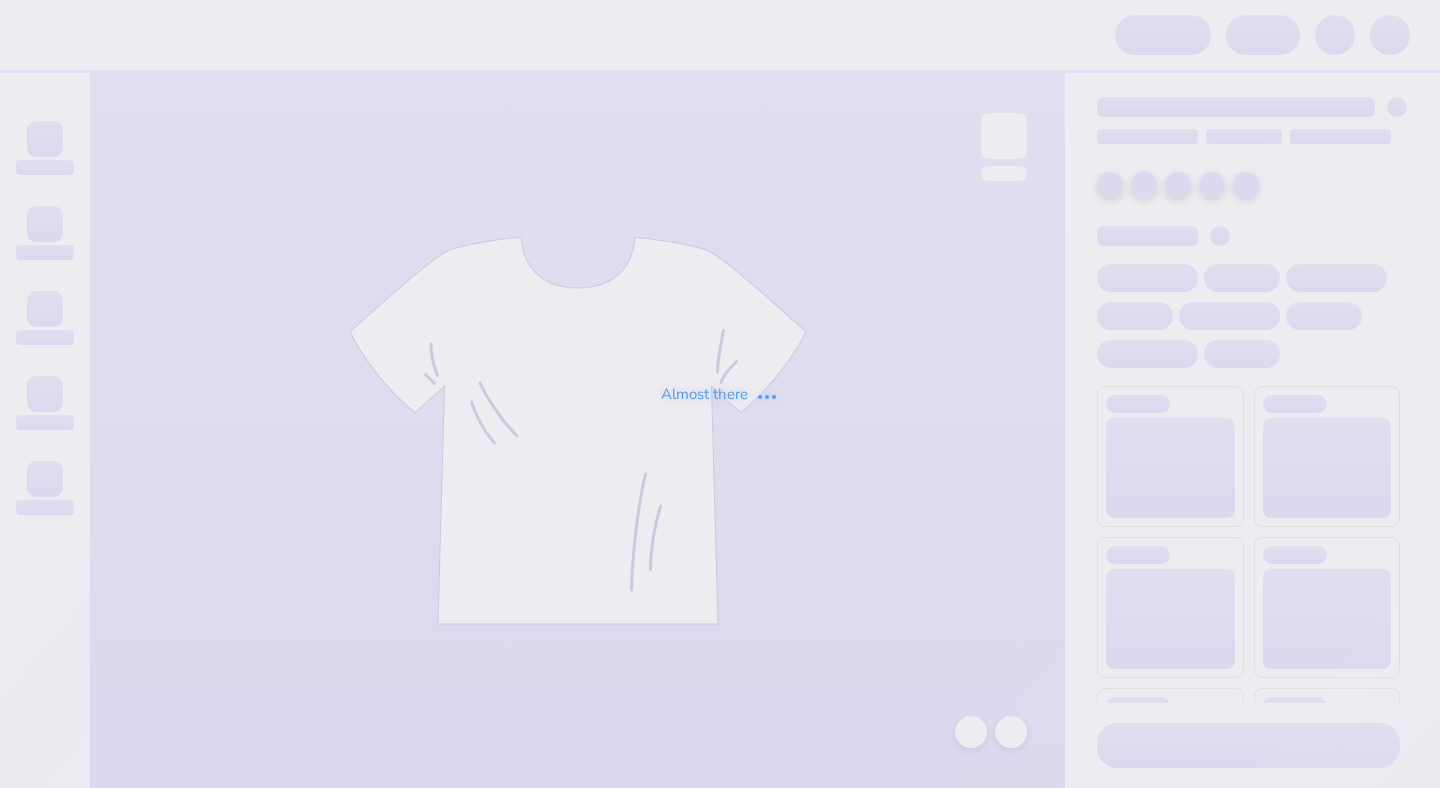 scroll, scrollTop: 0, scrollLeft: 0, axis: both 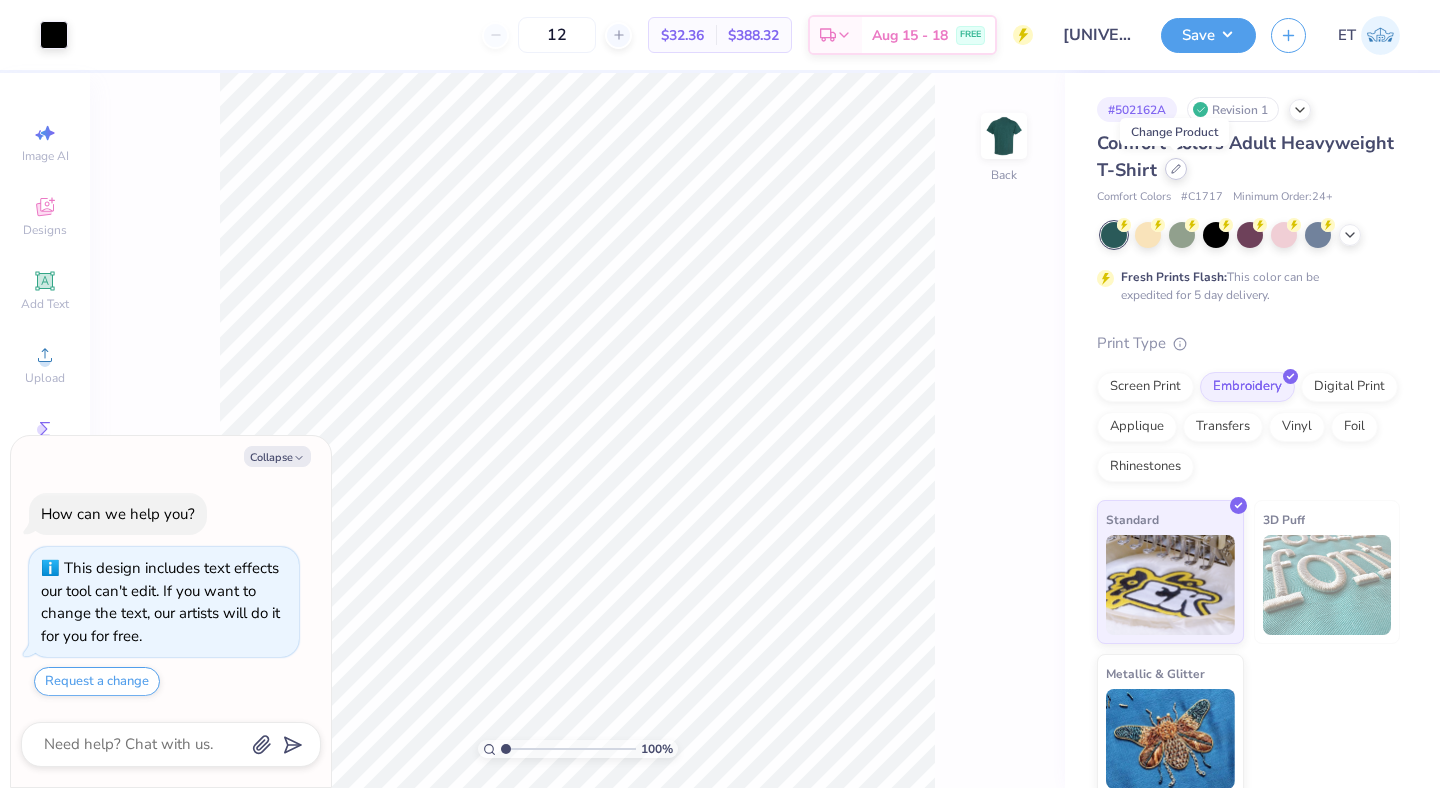 click 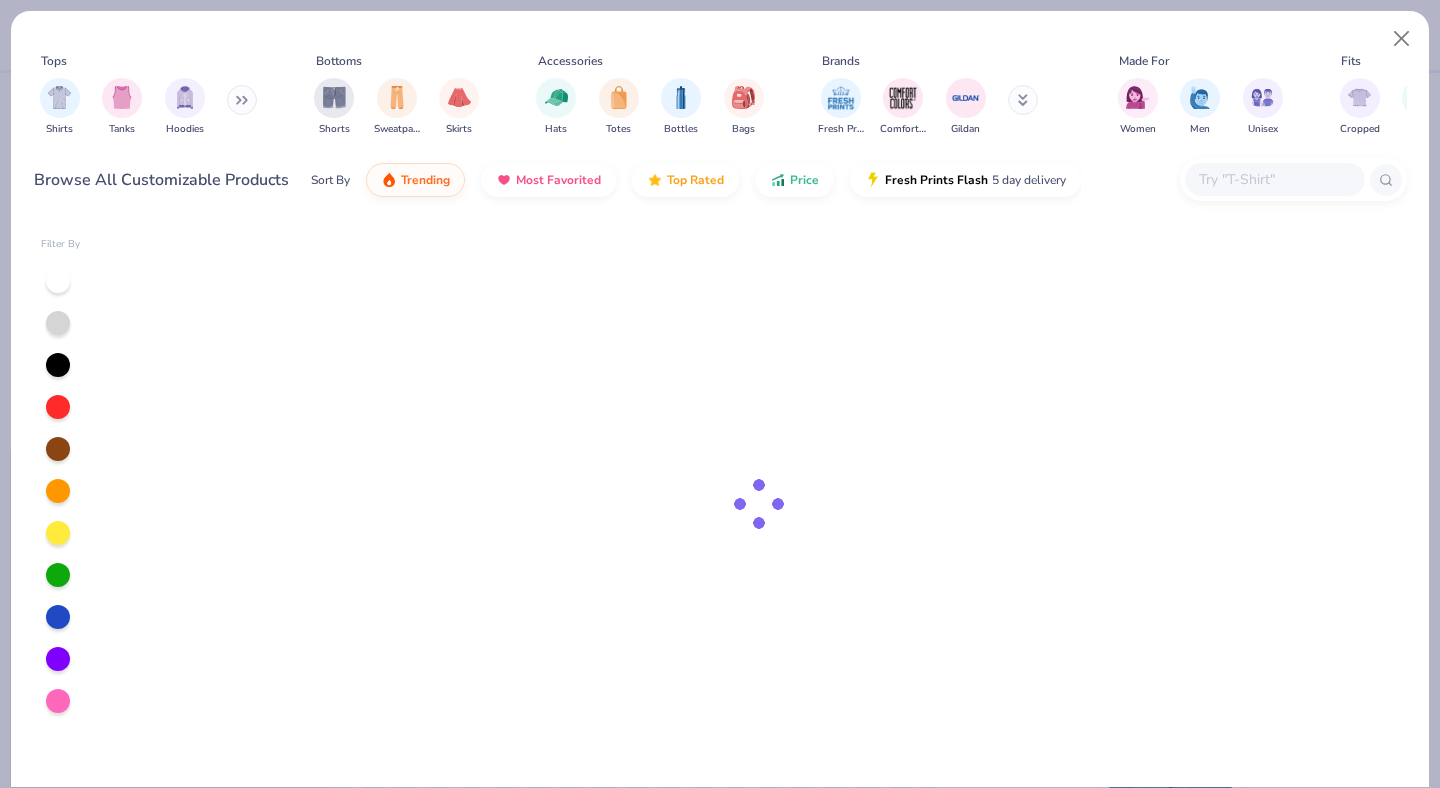 click at bounding box center (1274, 179) 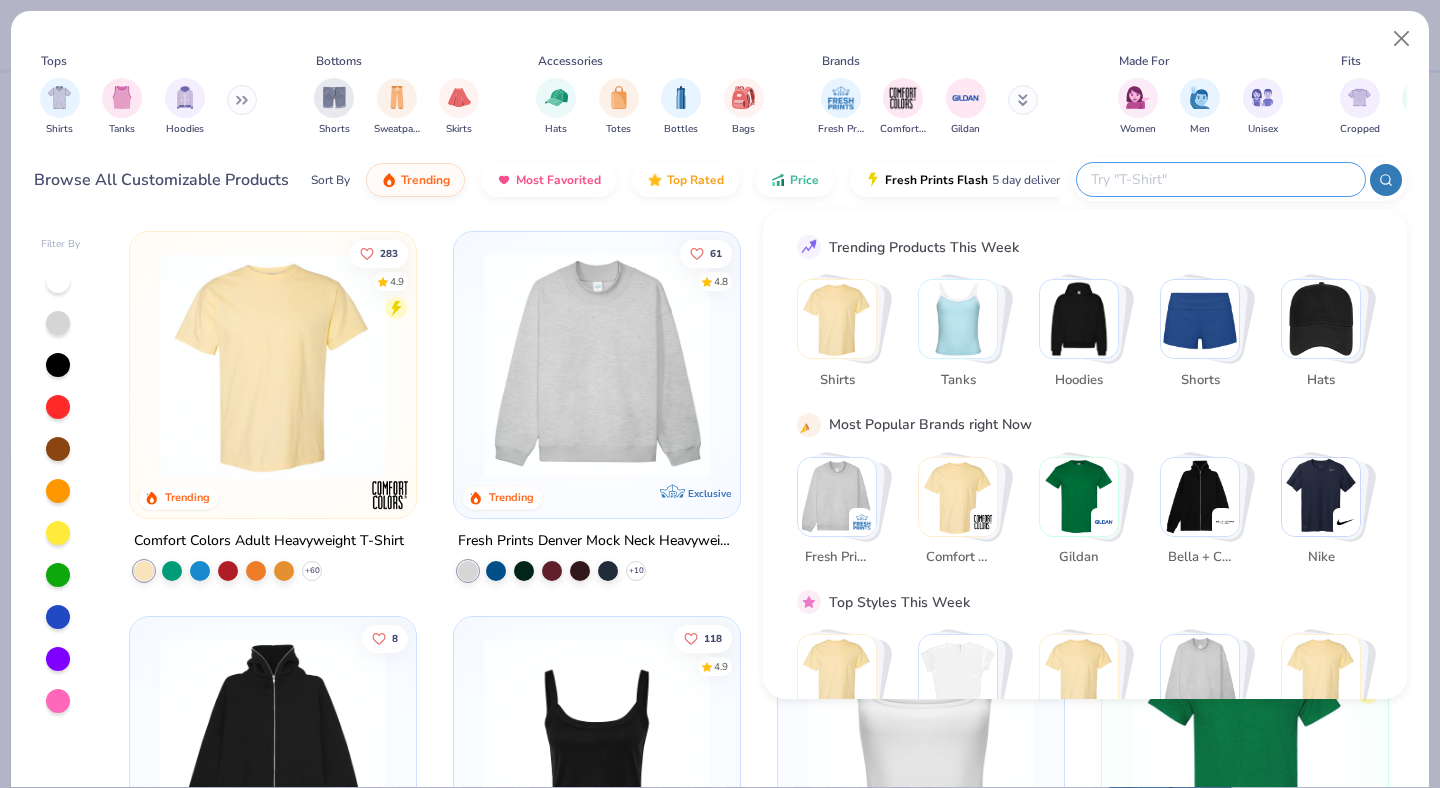 click at bounding box center (1220, 179) 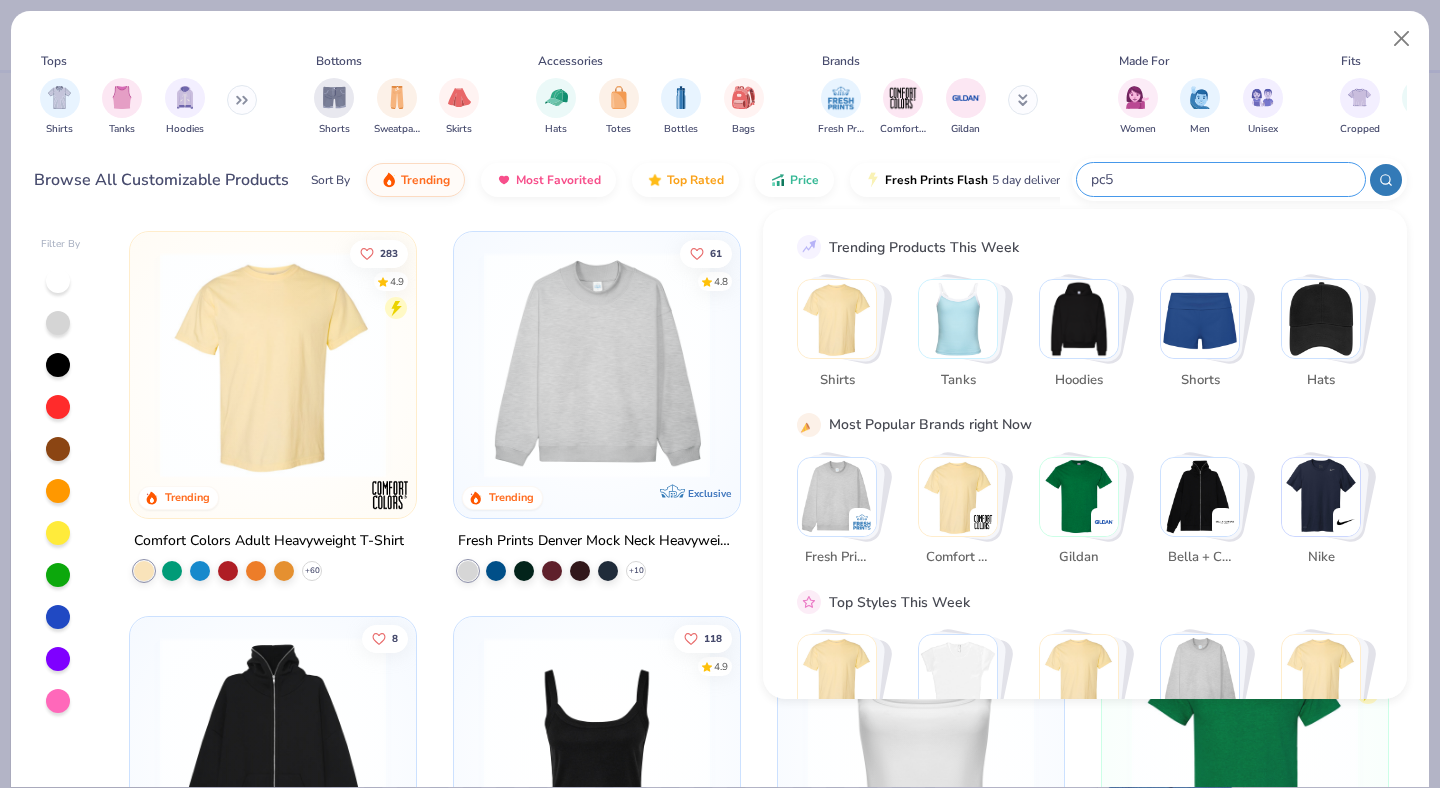 type on "pc54" 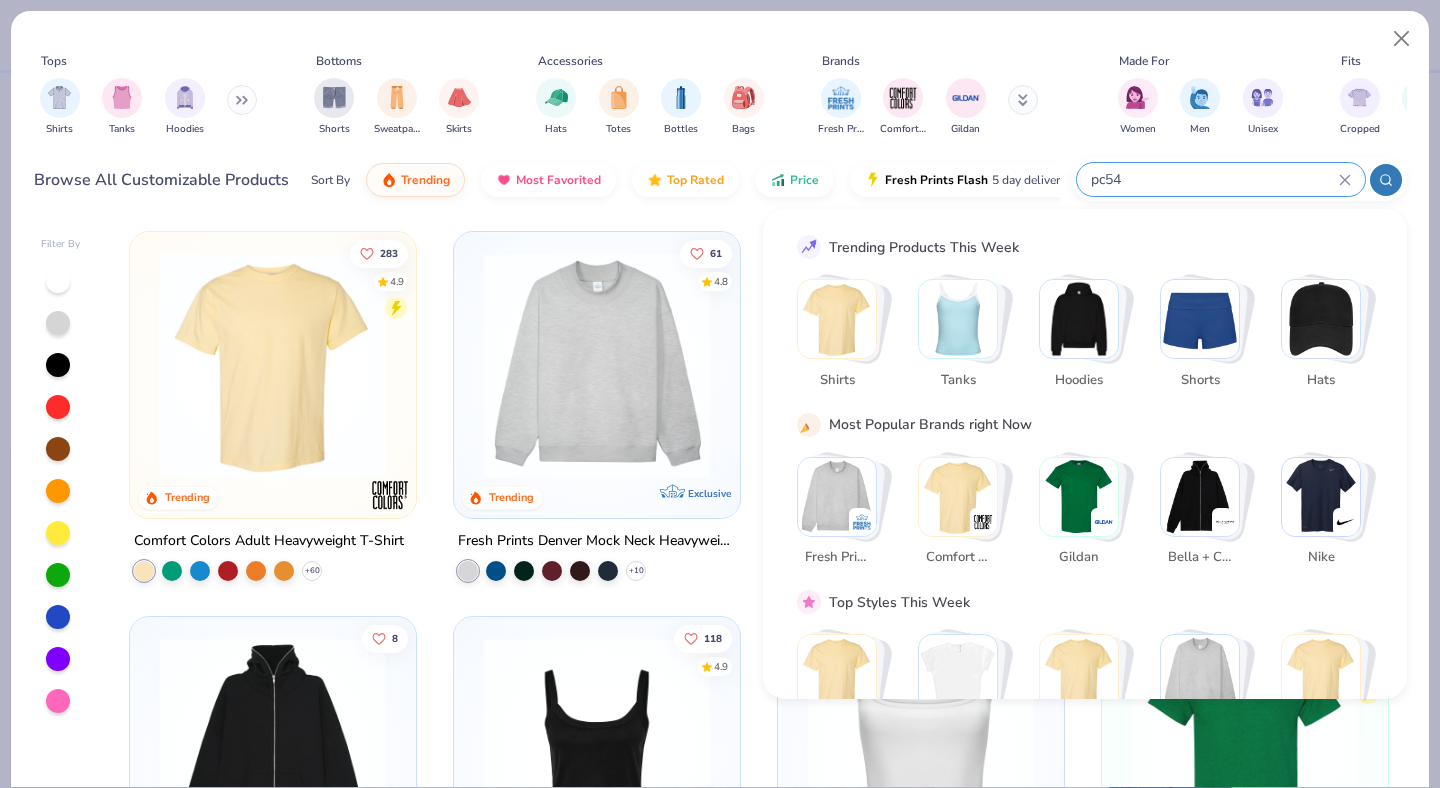 type on "x" 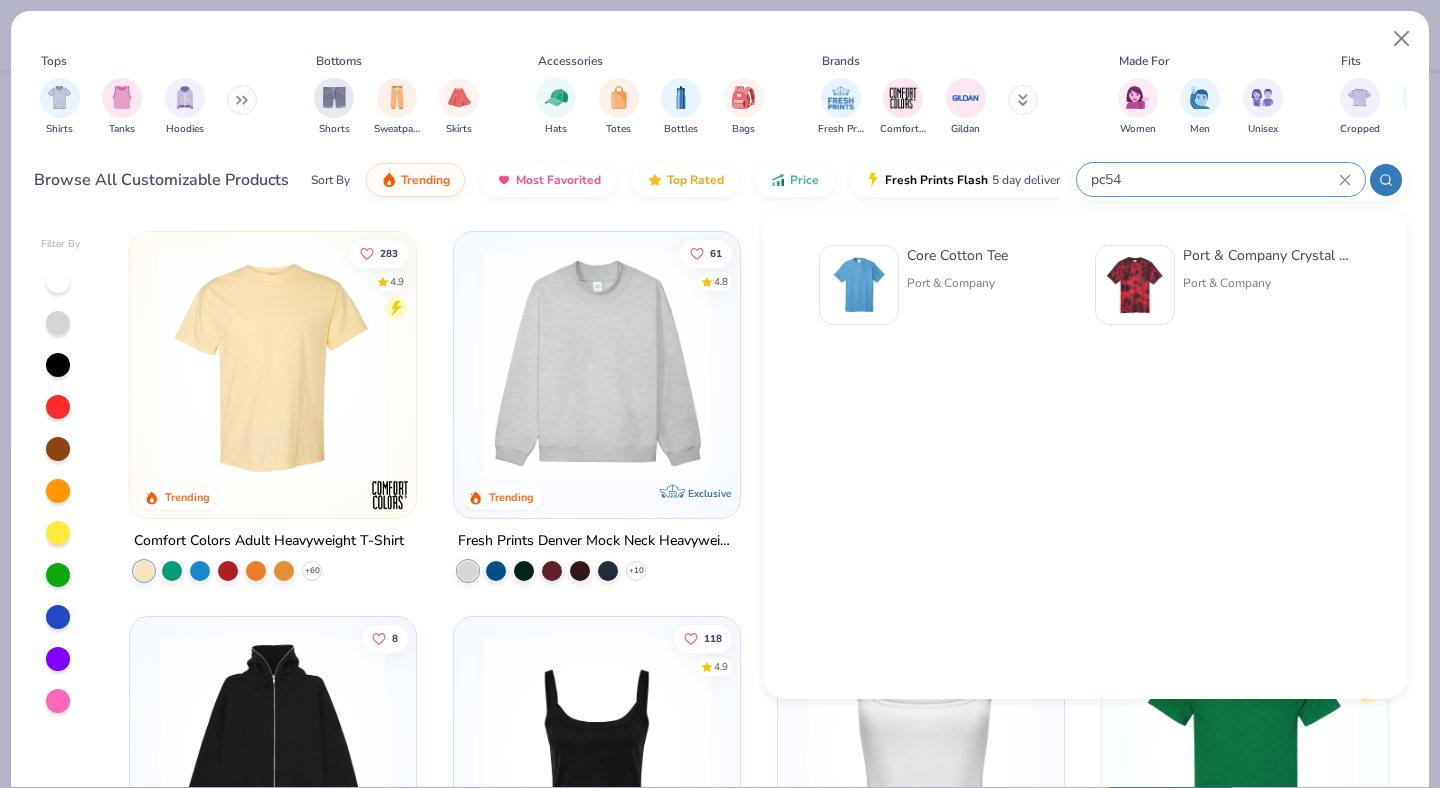 type on "pc54" 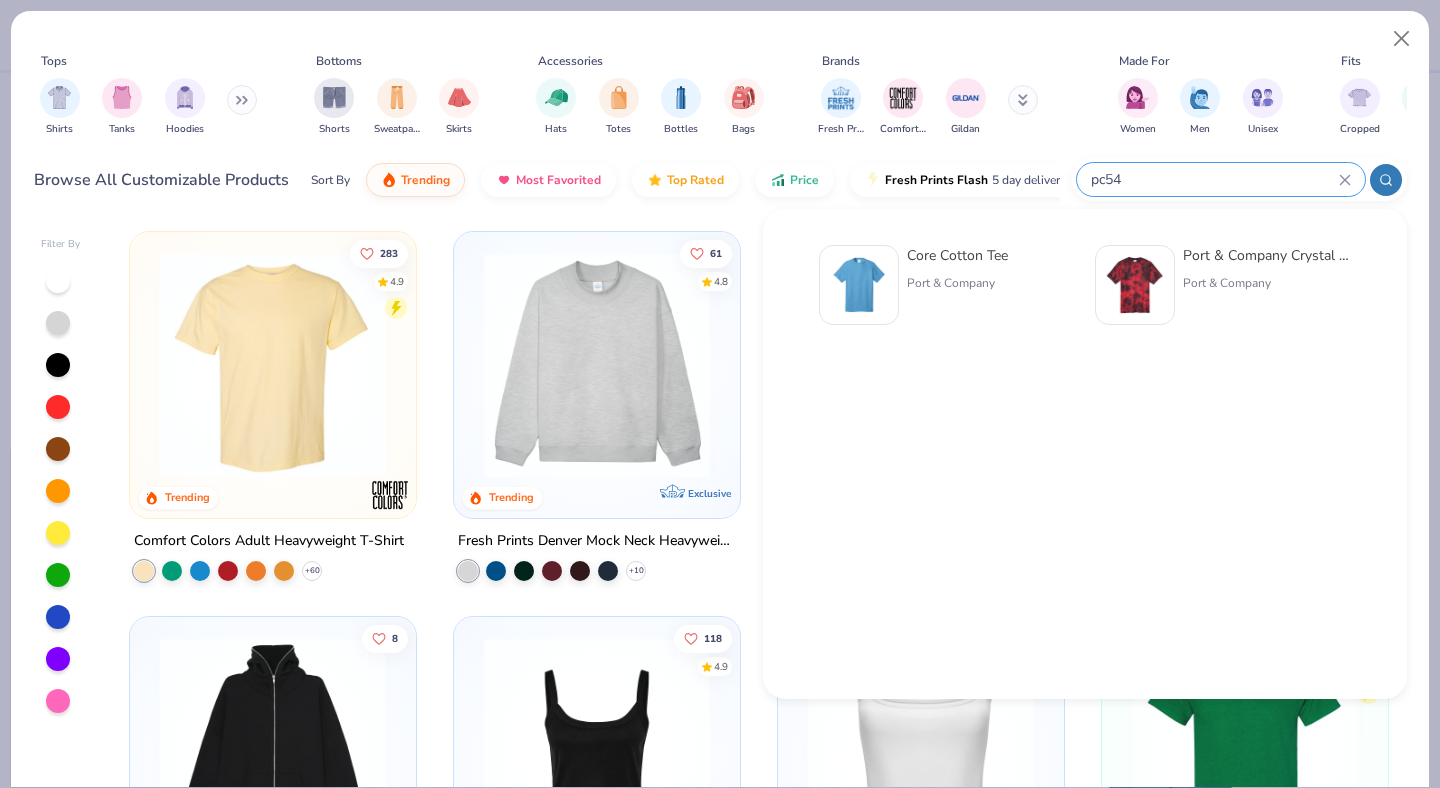 click on "Core Cotton Tee" at bounding box center (957, 255) 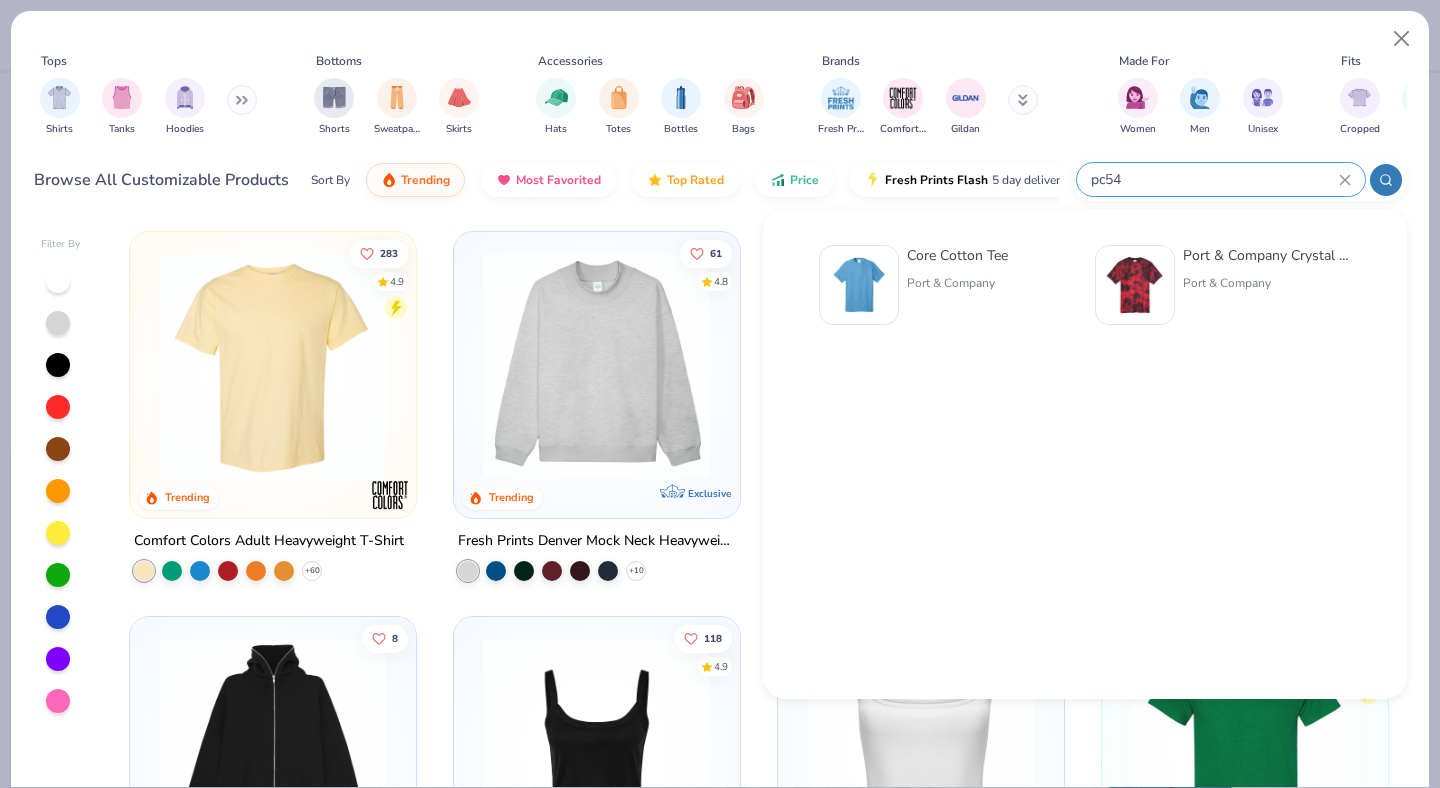 type 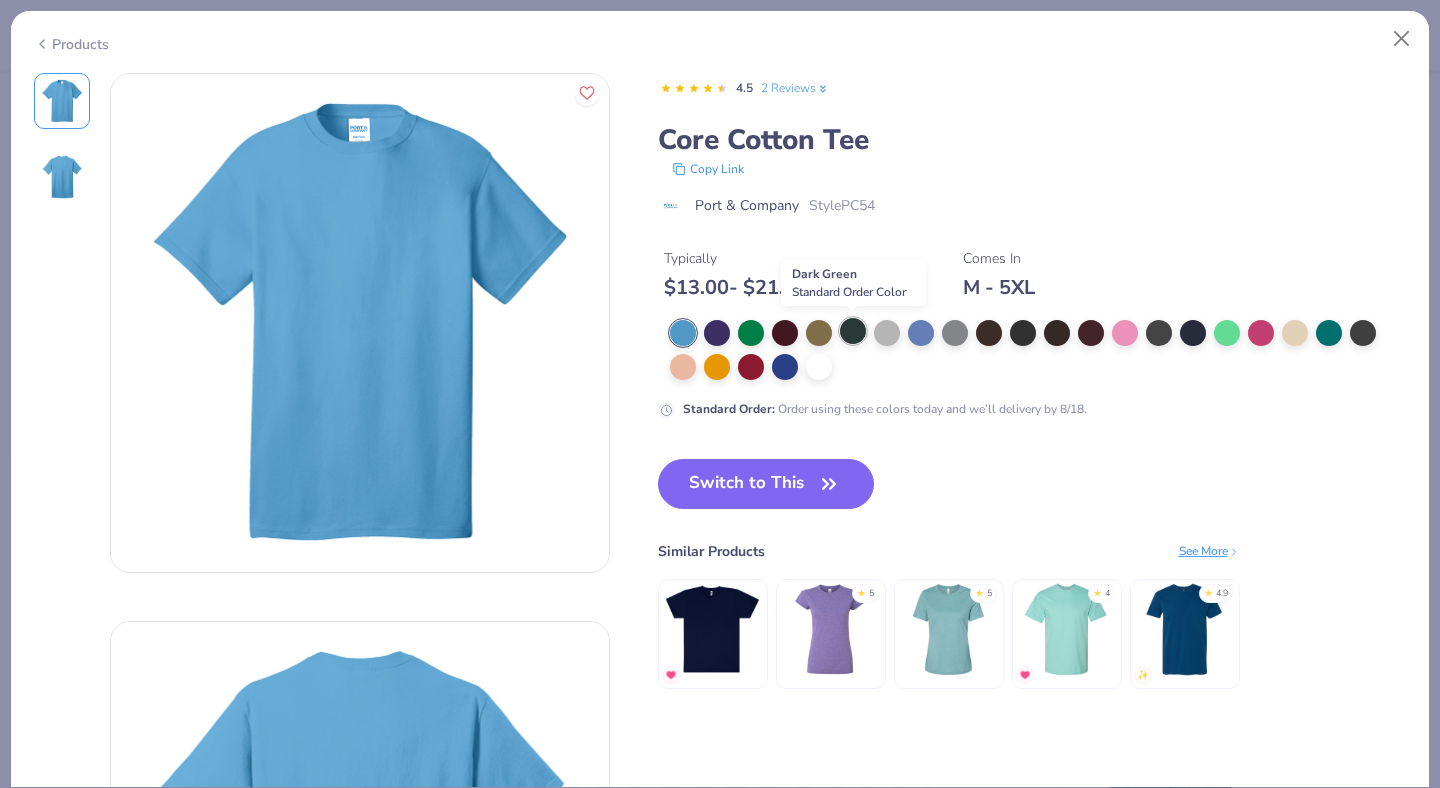 click at bounding box center (853, 331) 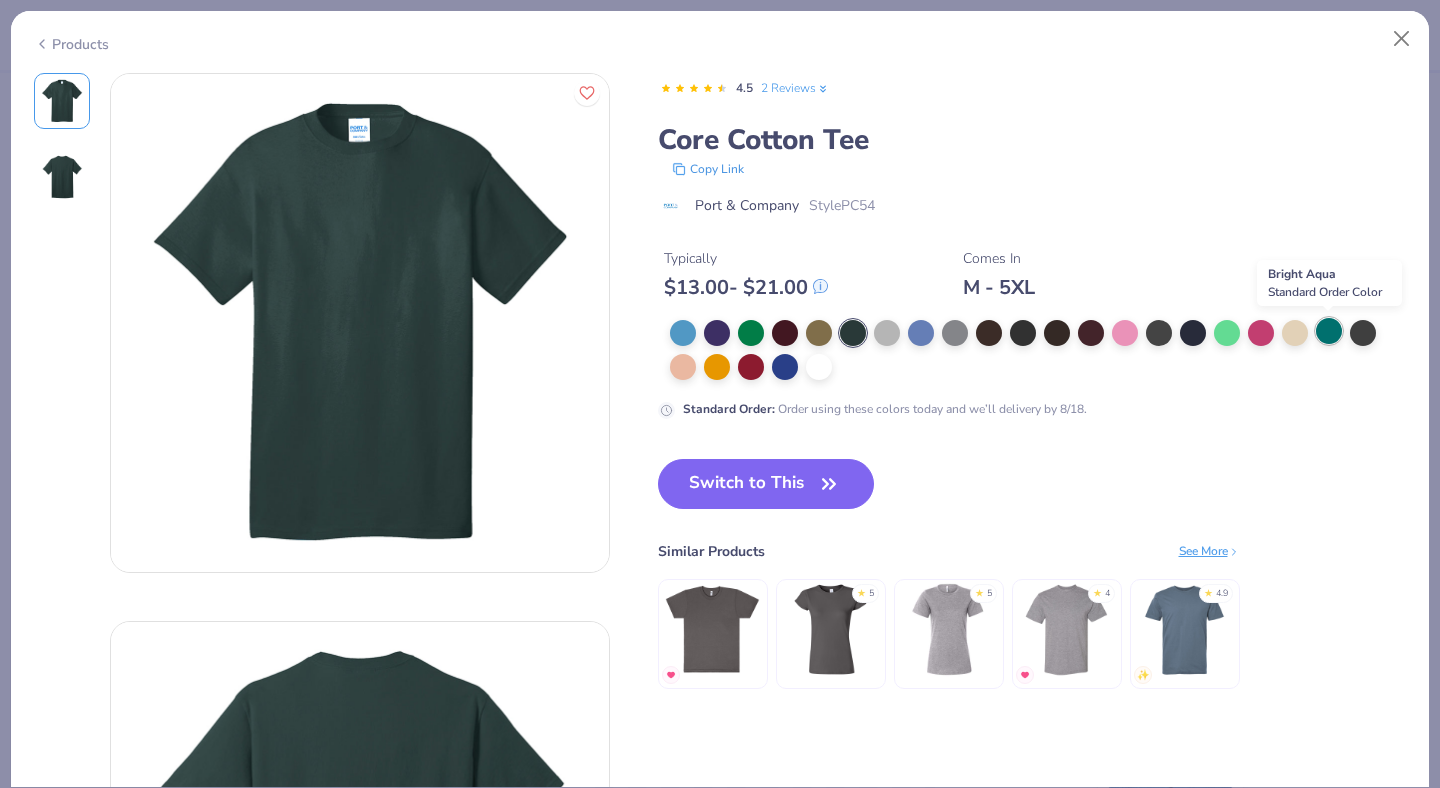 click at bounding box center [1329, 331] 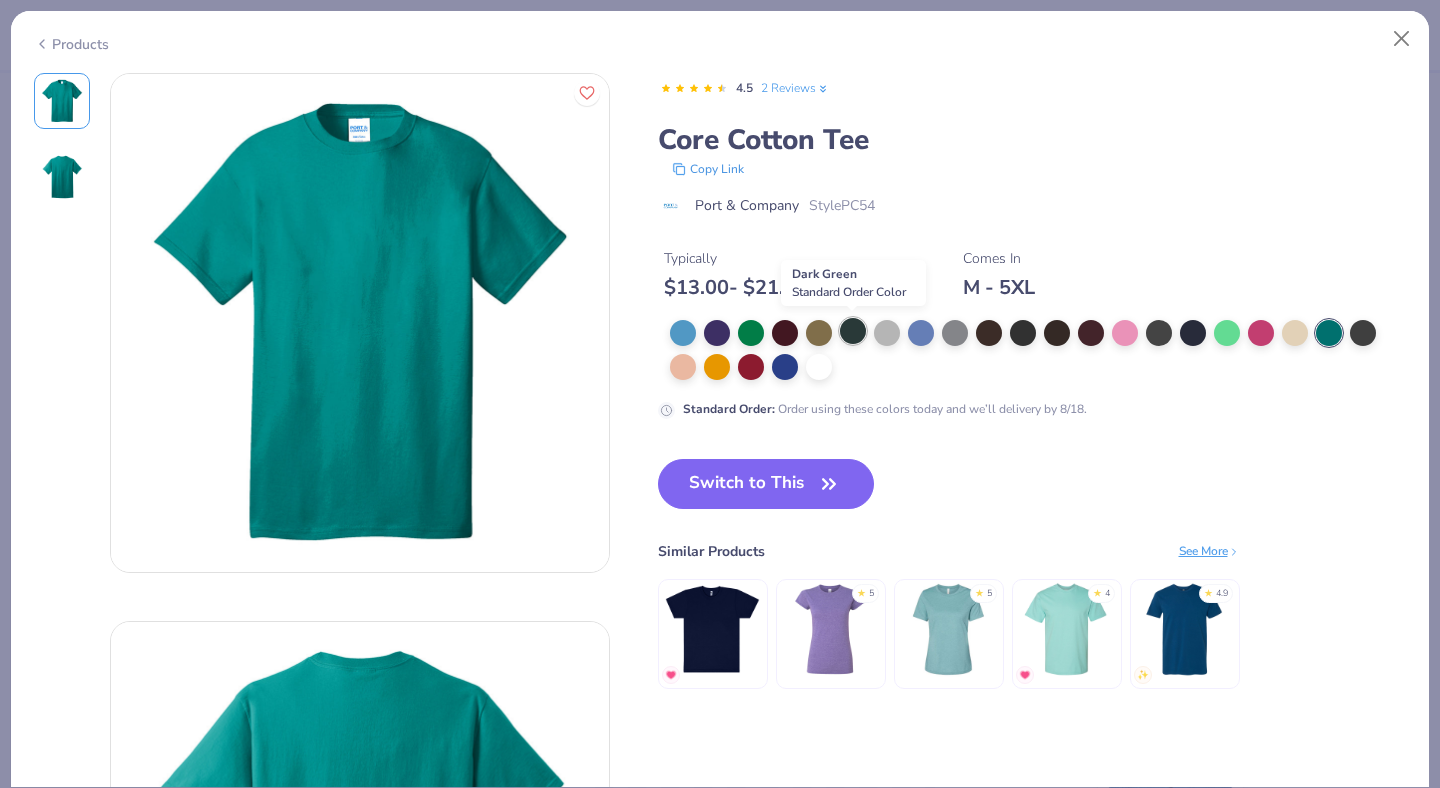 click at bounding box center (853, 331) 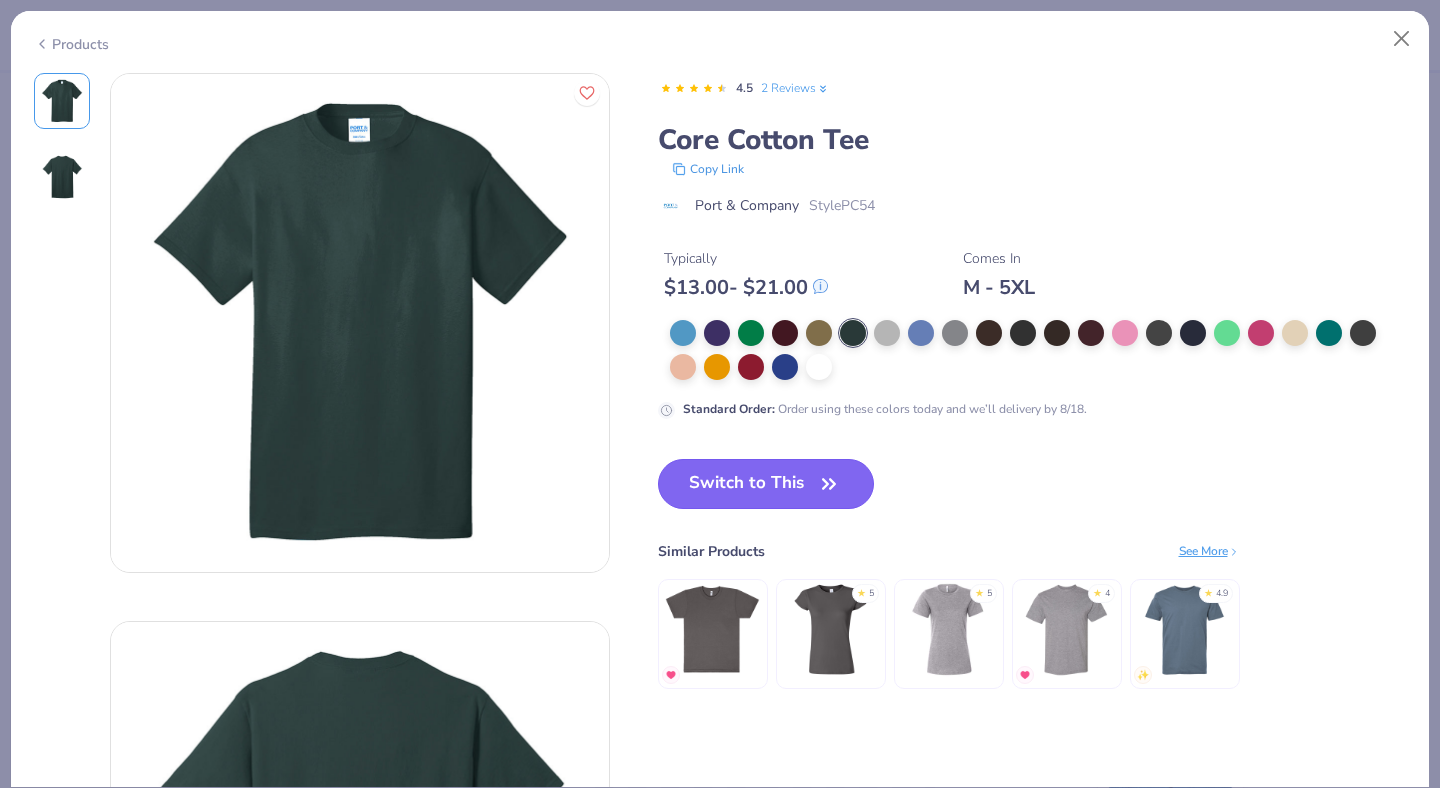 click 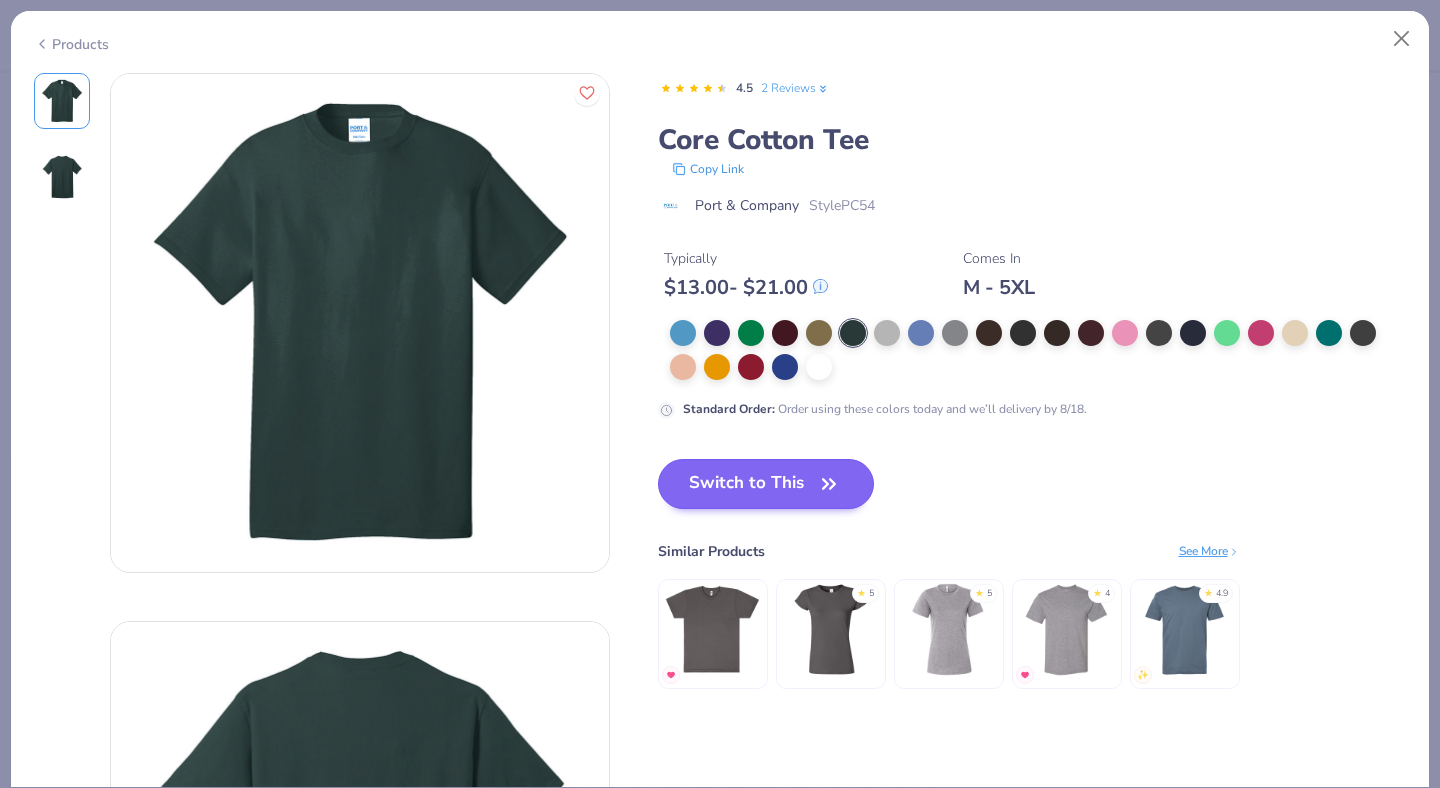 type on "x" 